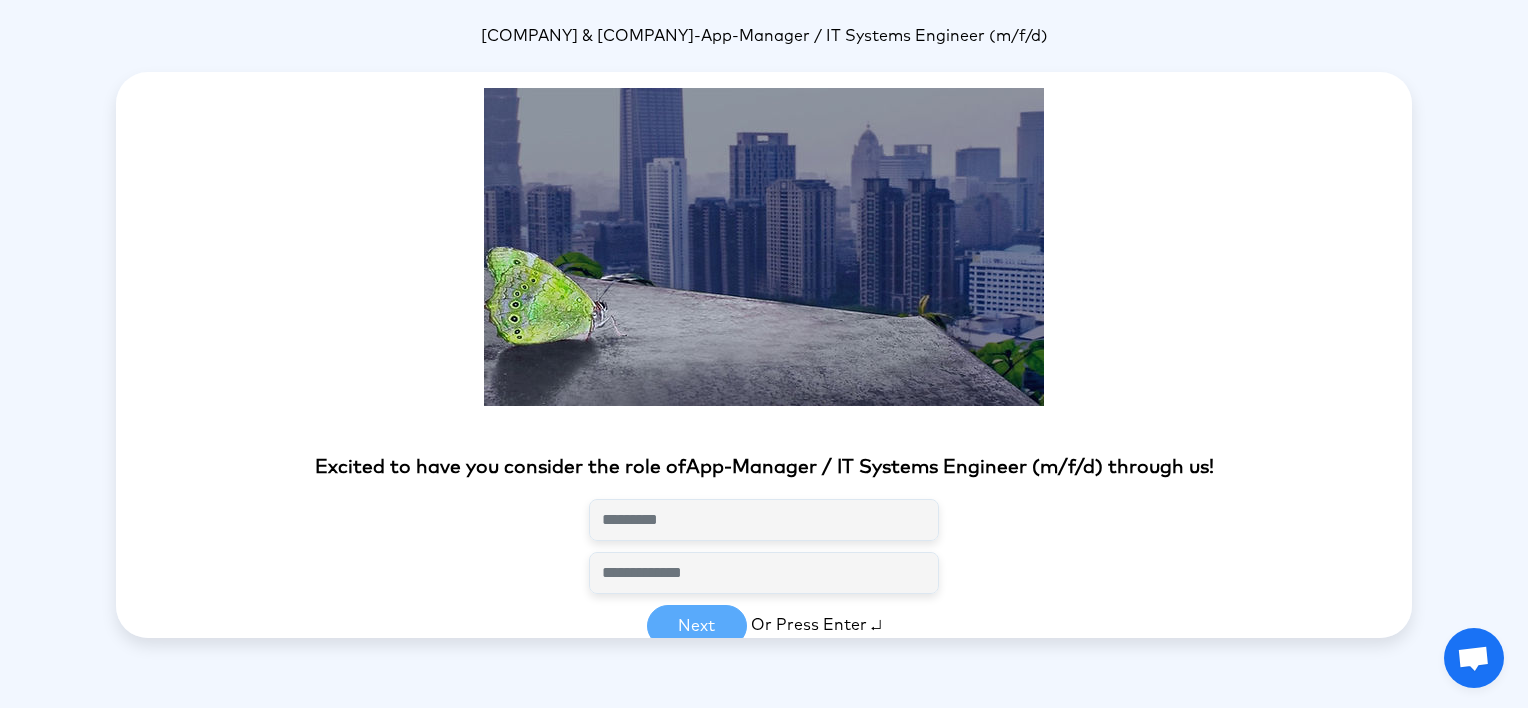 scroll, scrollTop: 0, scrollLeft: 0, axis: both 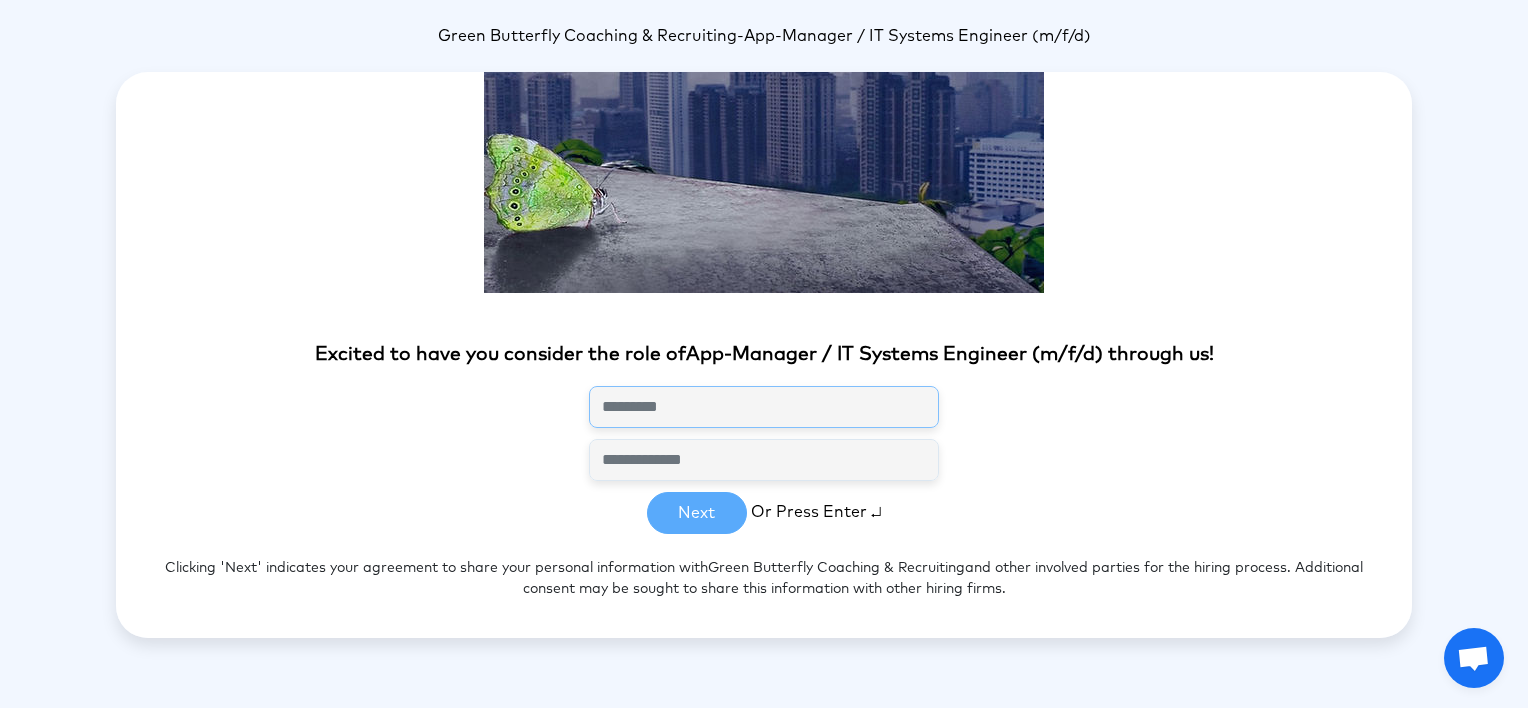 click at bounding box center [764, 407] 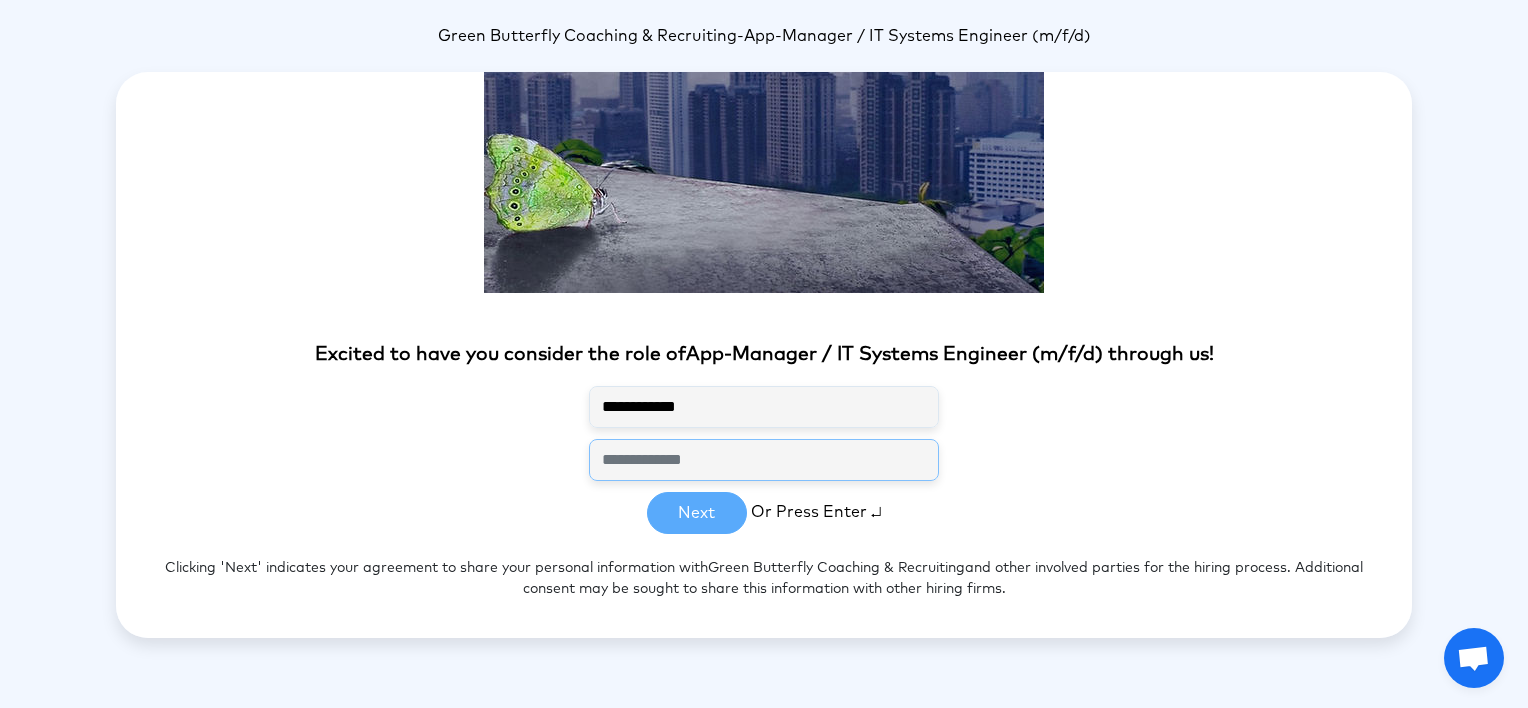 type on "**********" 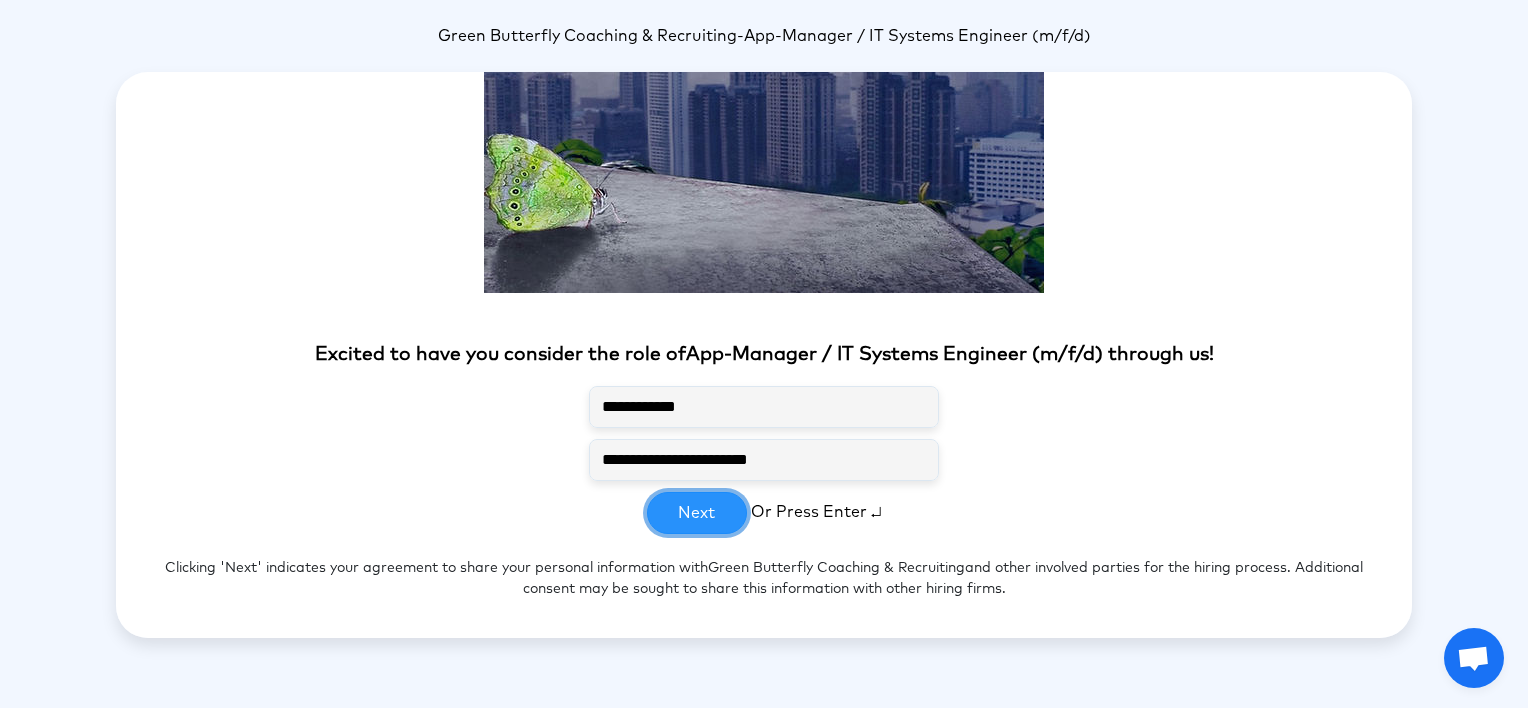 click on "Next" at bounding box center (697, 513) 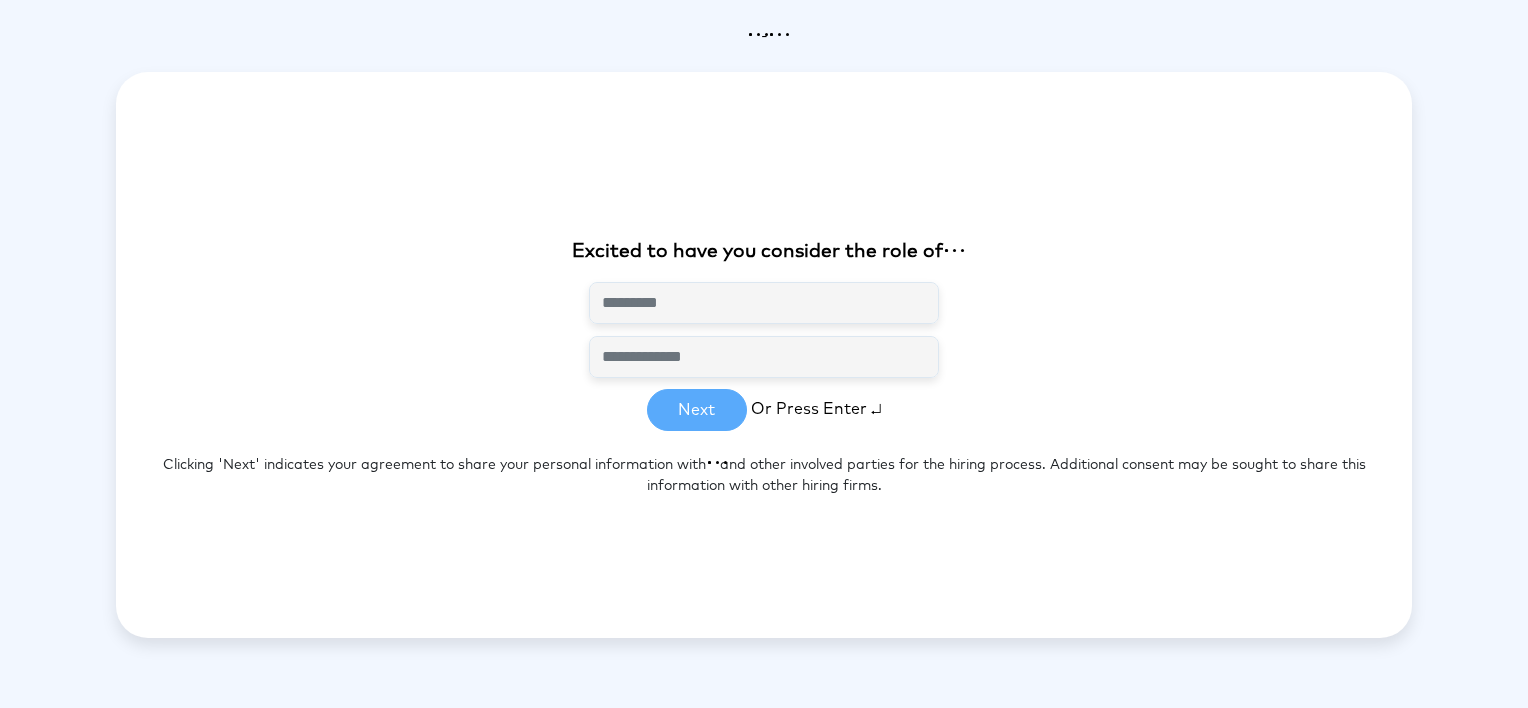 scroll, scrollTop: 0, scrollLeft: 0, axis: both 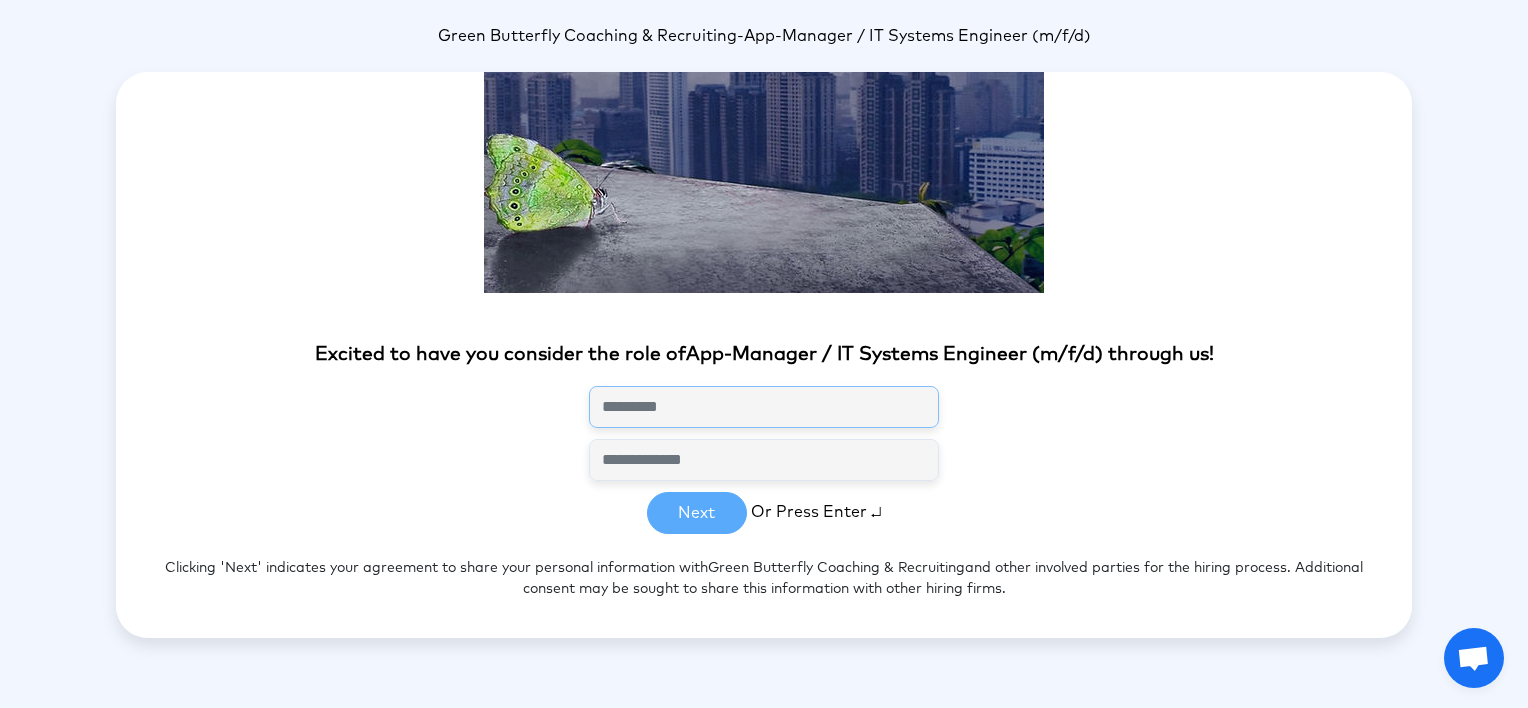click at bounding box center [764, 407] 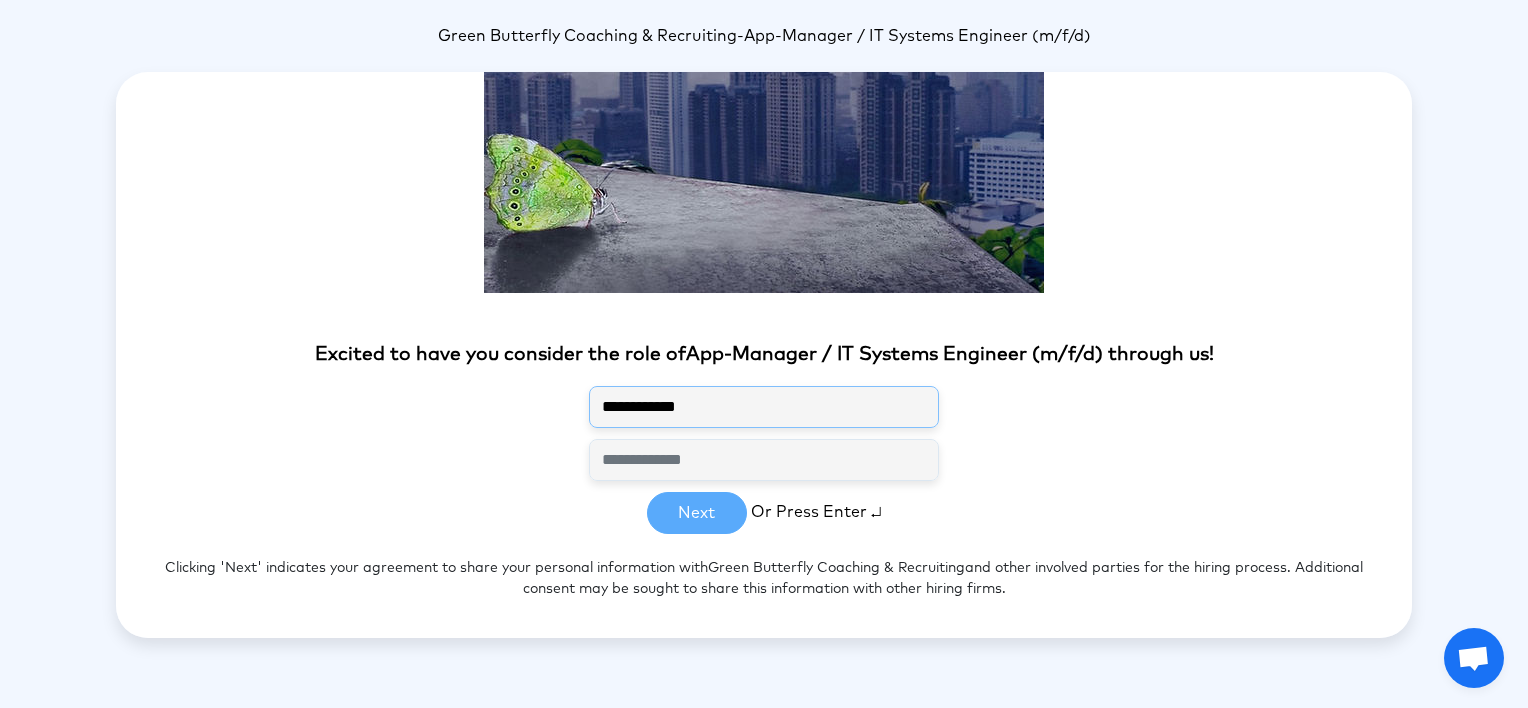 type on "**********" 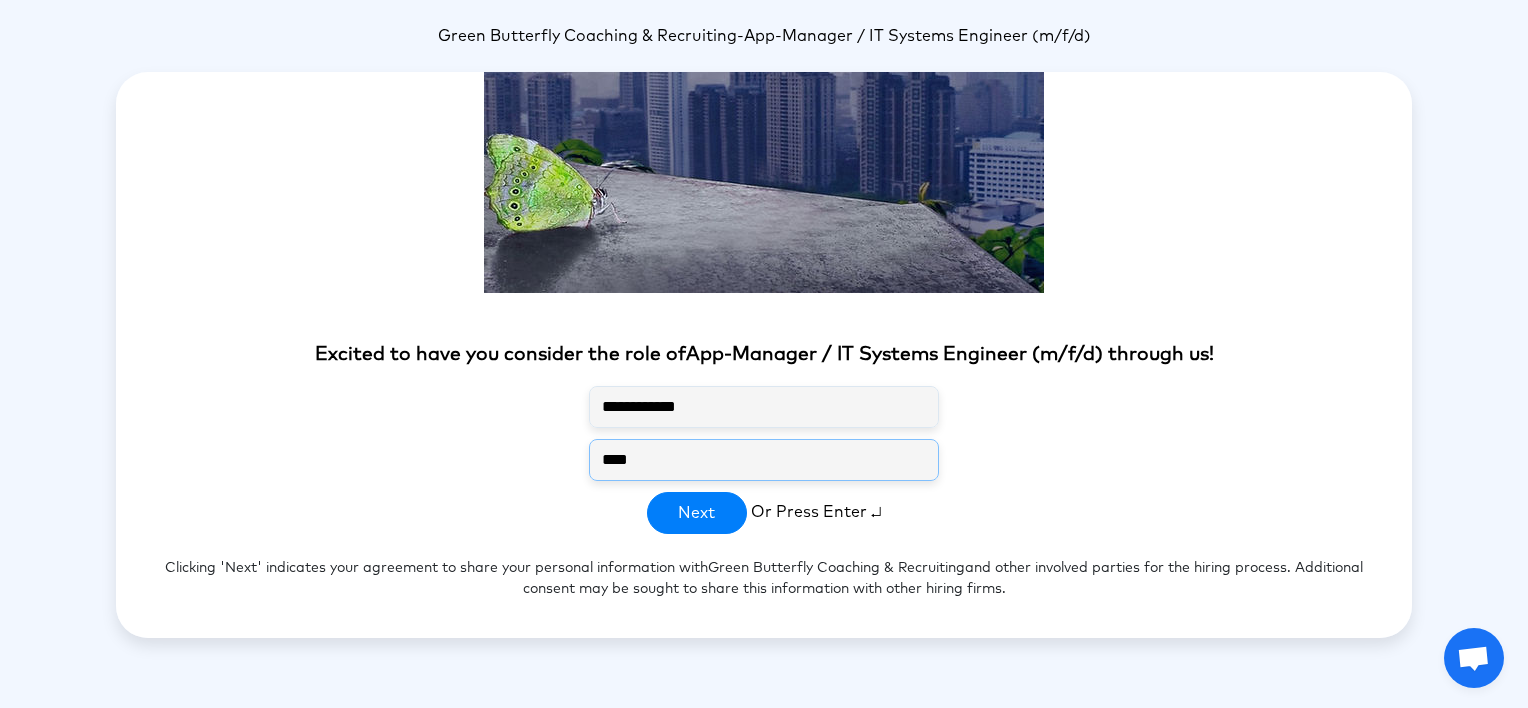 type on "**********" 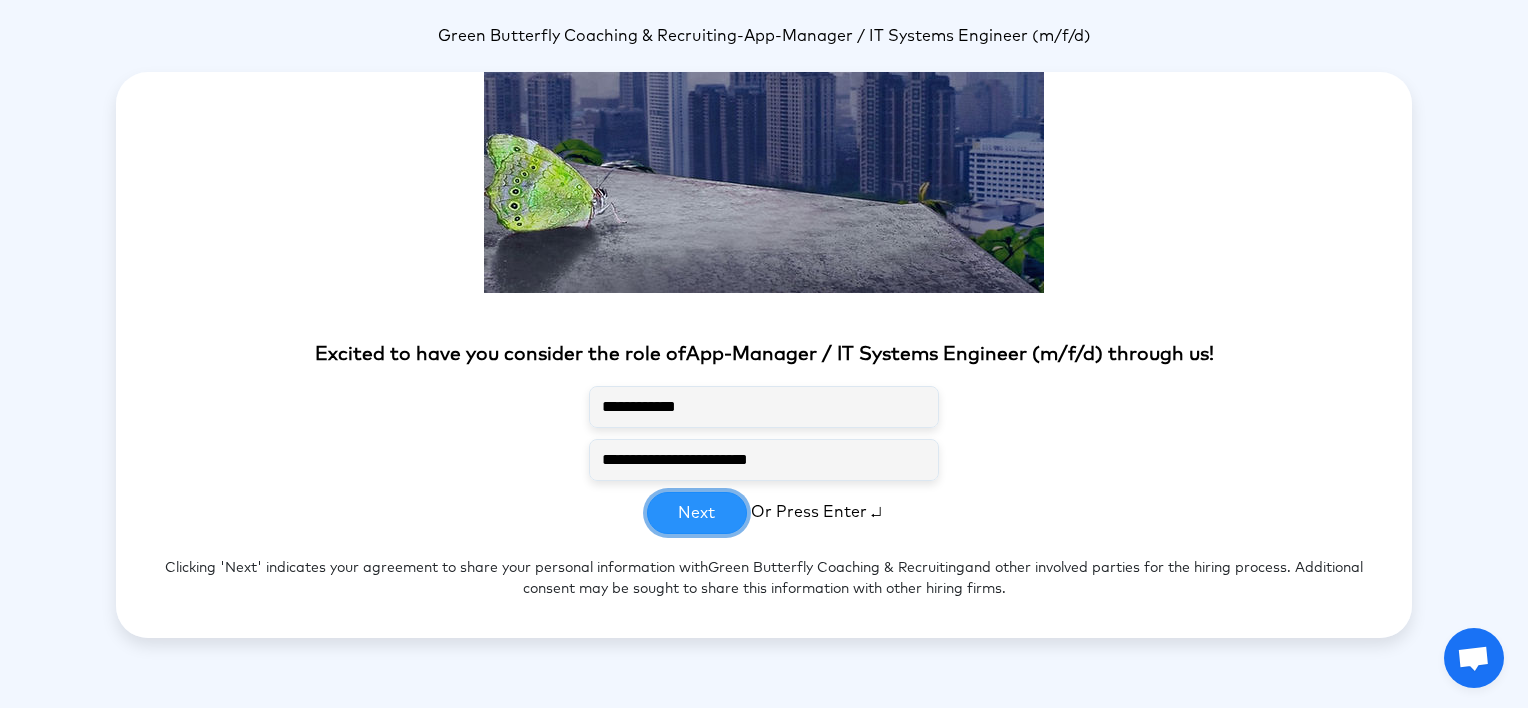click on "Next" at bounding box center (697, 513) 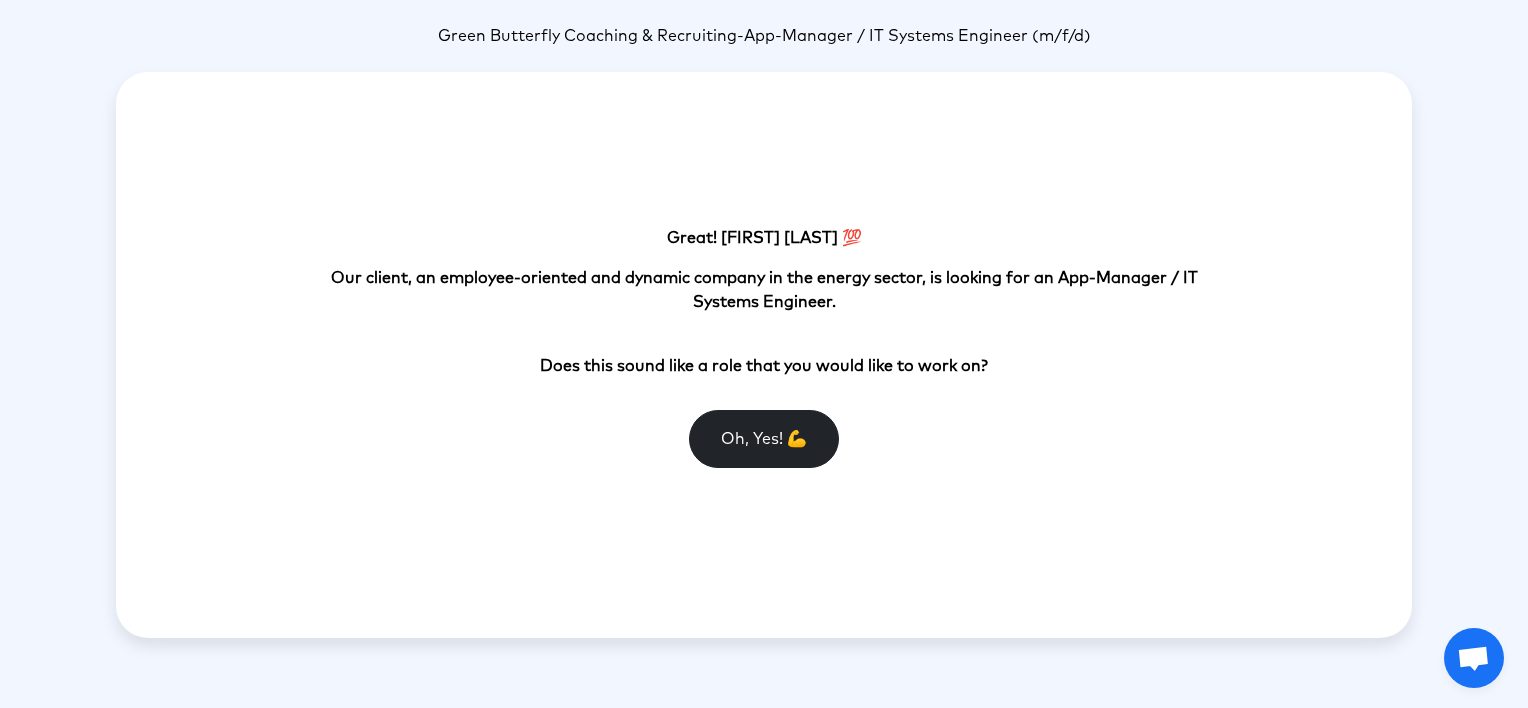scroll, scrollTop: 0, scrollLeft: 0, axis: both 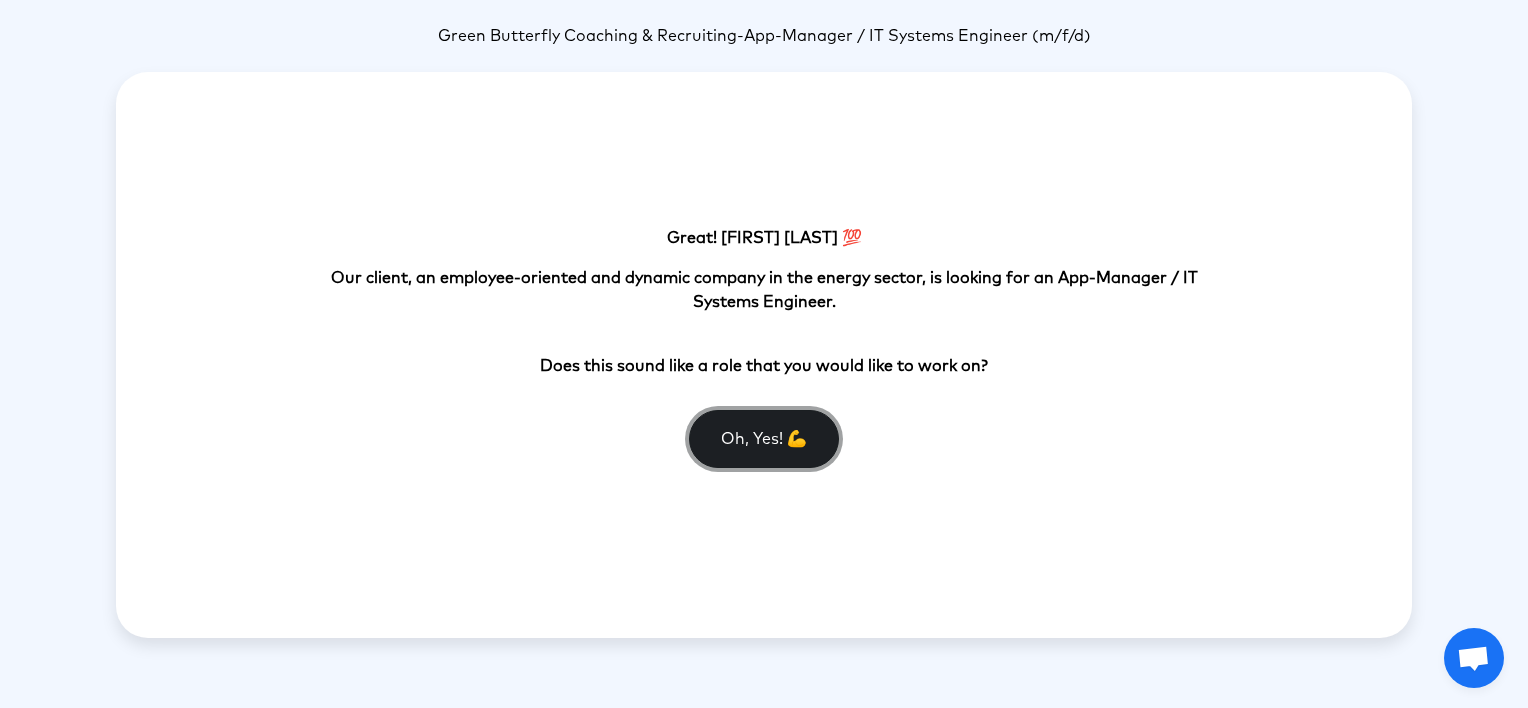 click on "Oh, Yes! 💪" at bounding box center [764, 439] 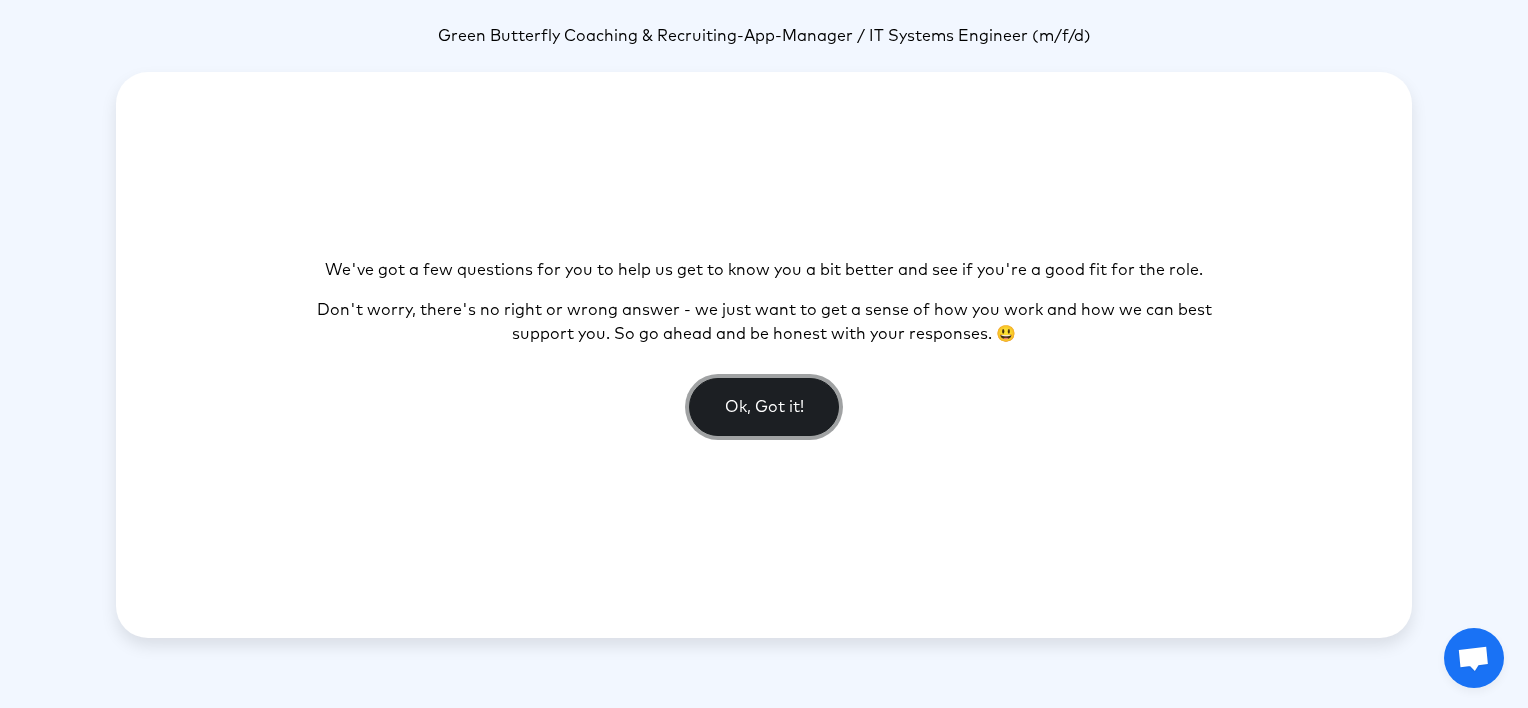 click on "Ok, Got it!" at bounding box center [764, 407] 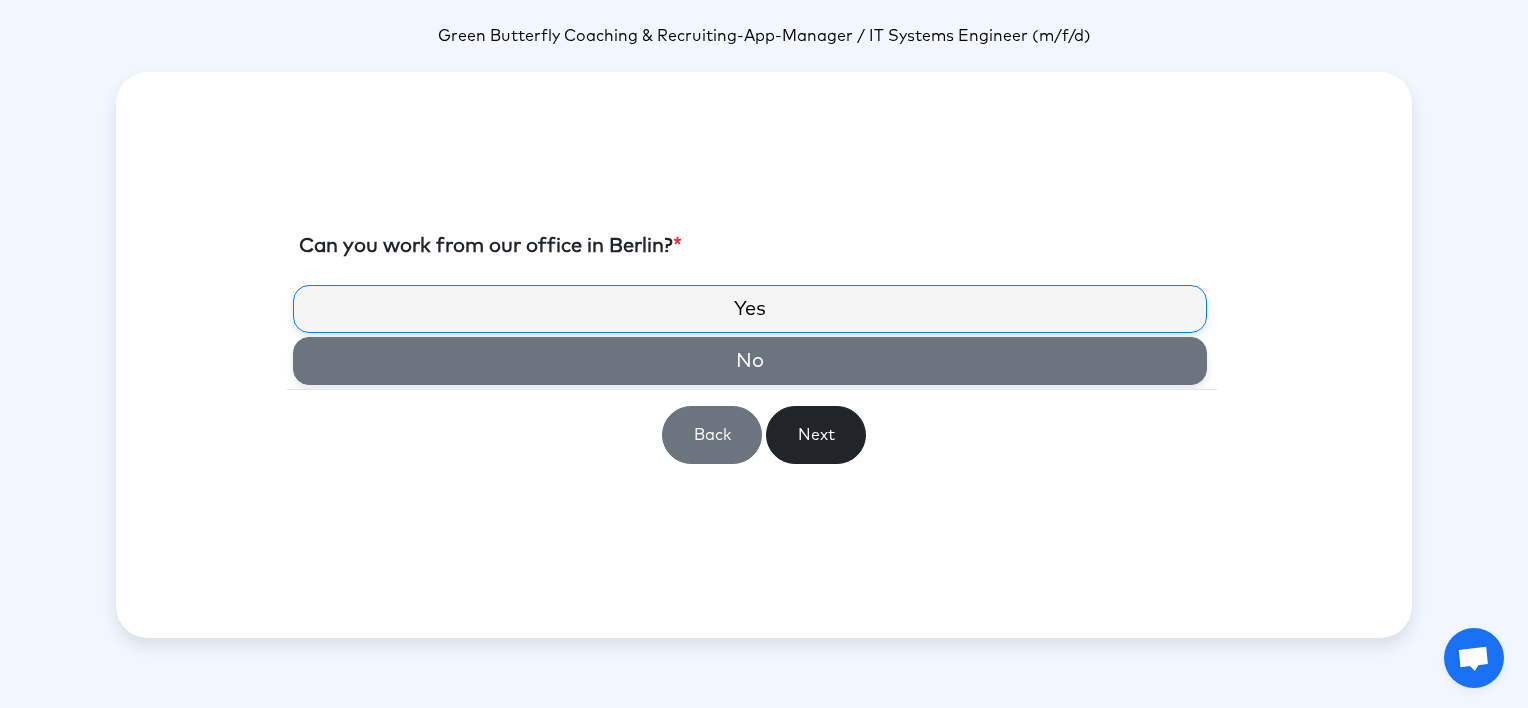 click on "No" at bounding box center (750, 361) 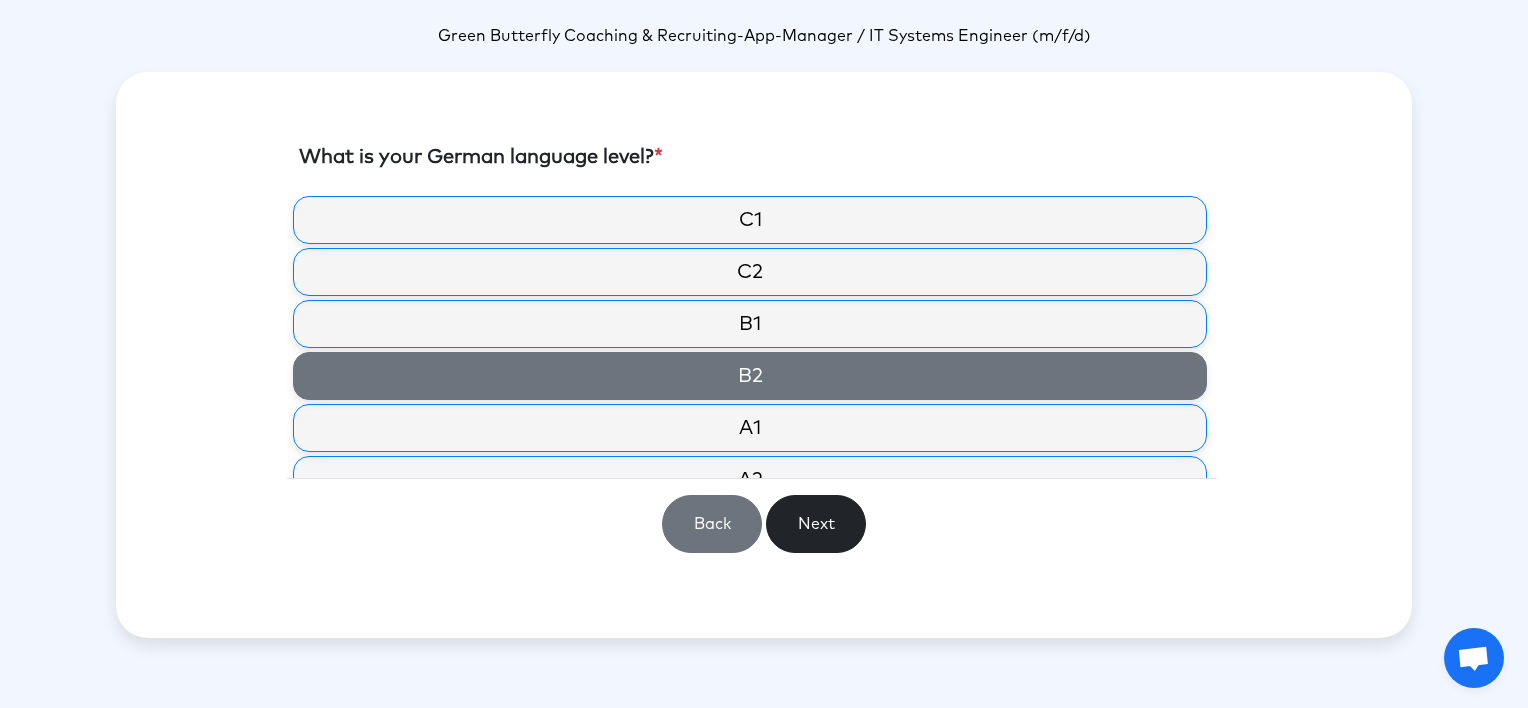 click on "B2" at bounding box center (750, 376) 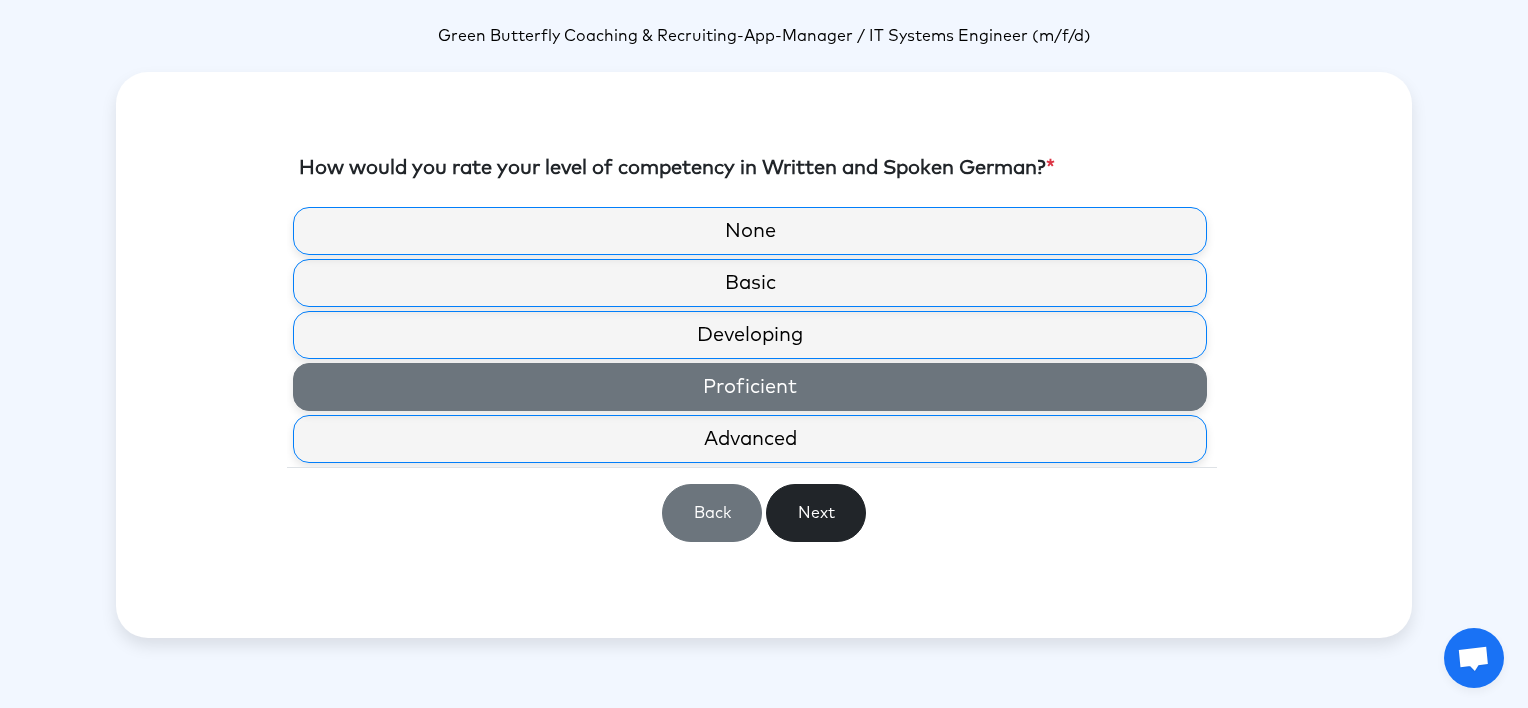 click on "Proficient" at bounding box center (750, 387) 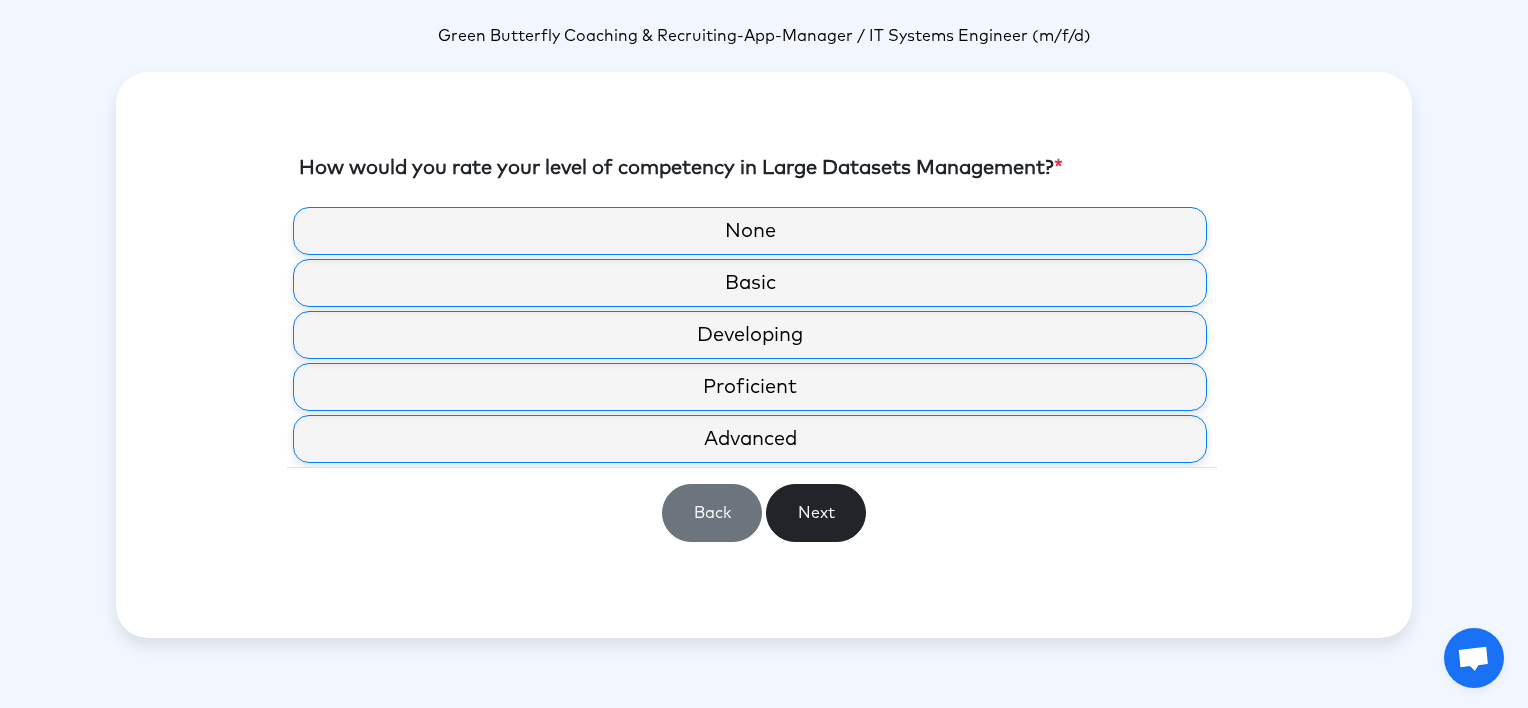 click on "Proficient" at bounding box center (750, 387) 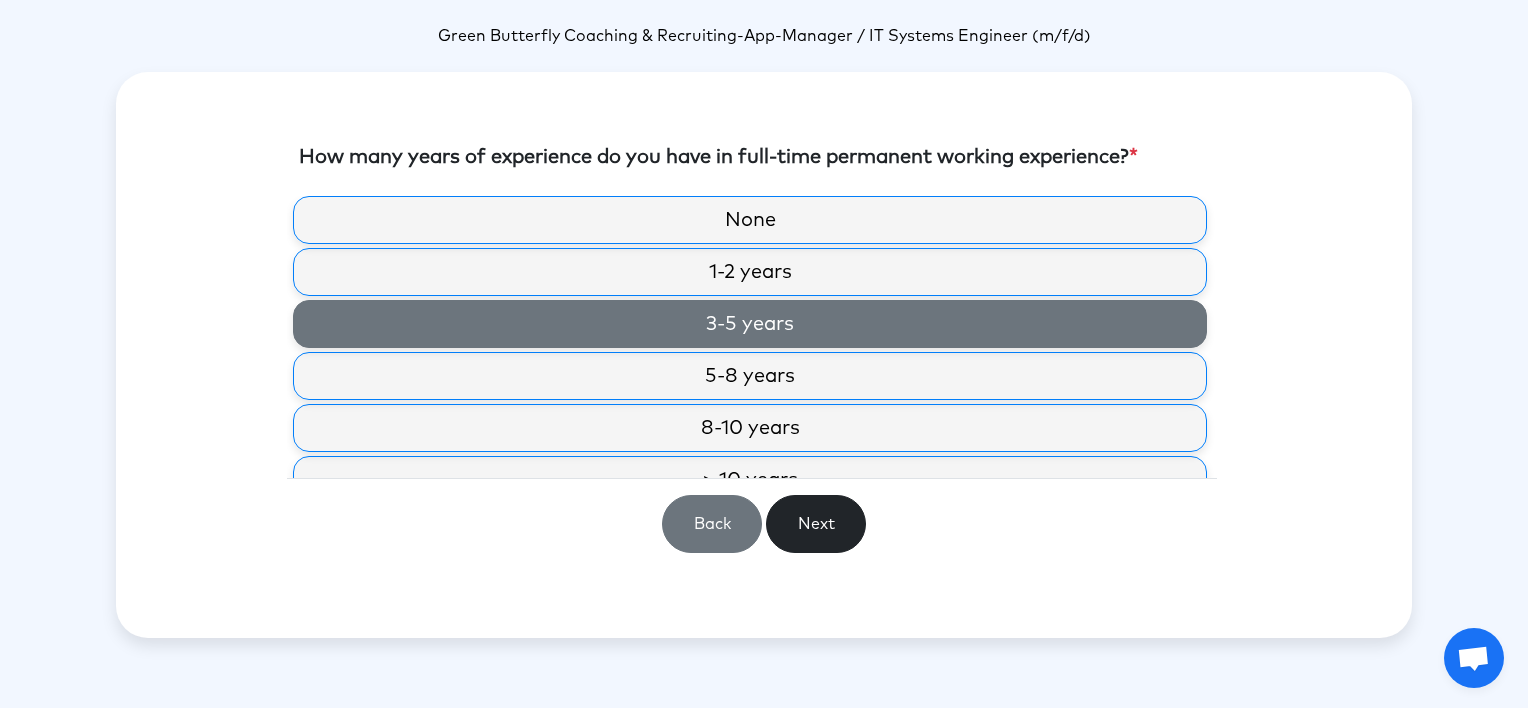 click on "3-5 years" at bounding box center (750, 324) 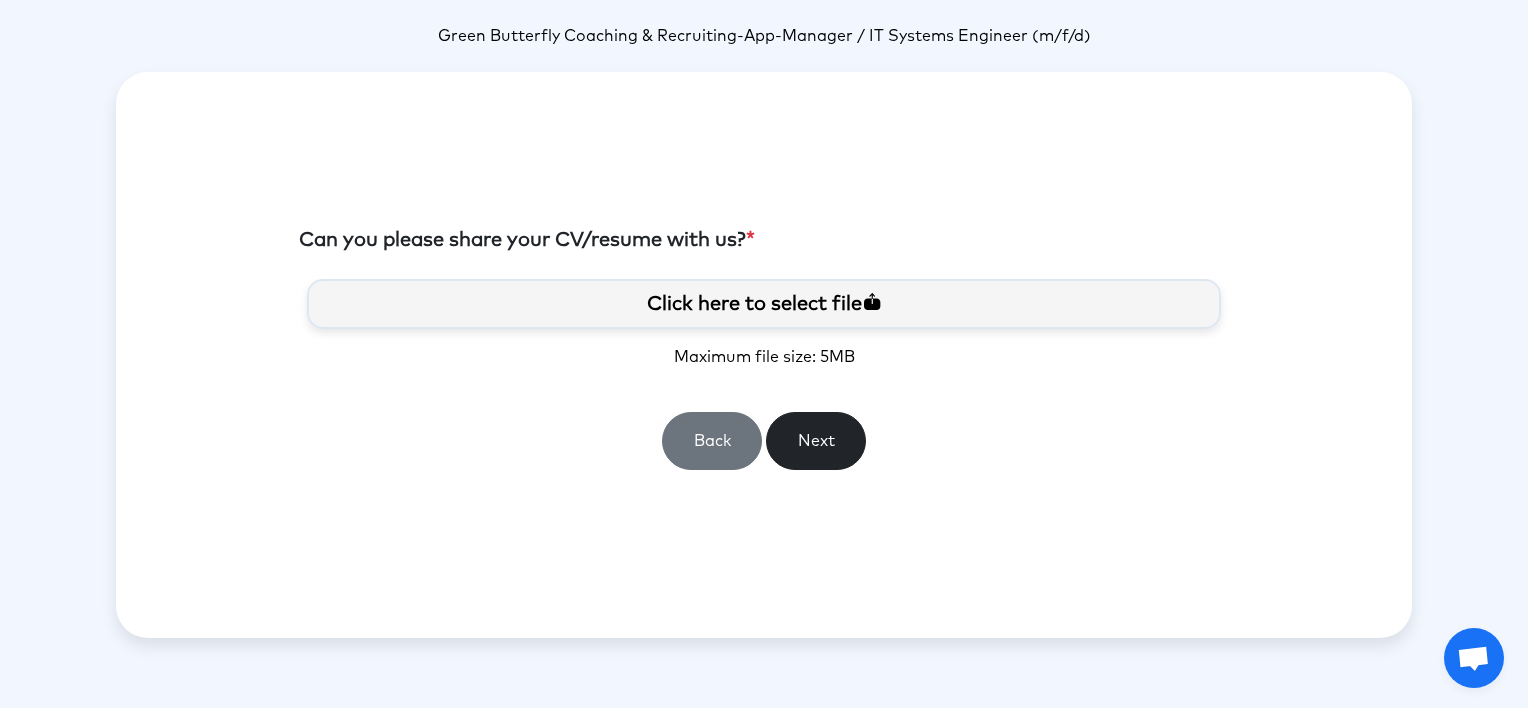 click on "Click here to select file" at bounding box center [764, 304] 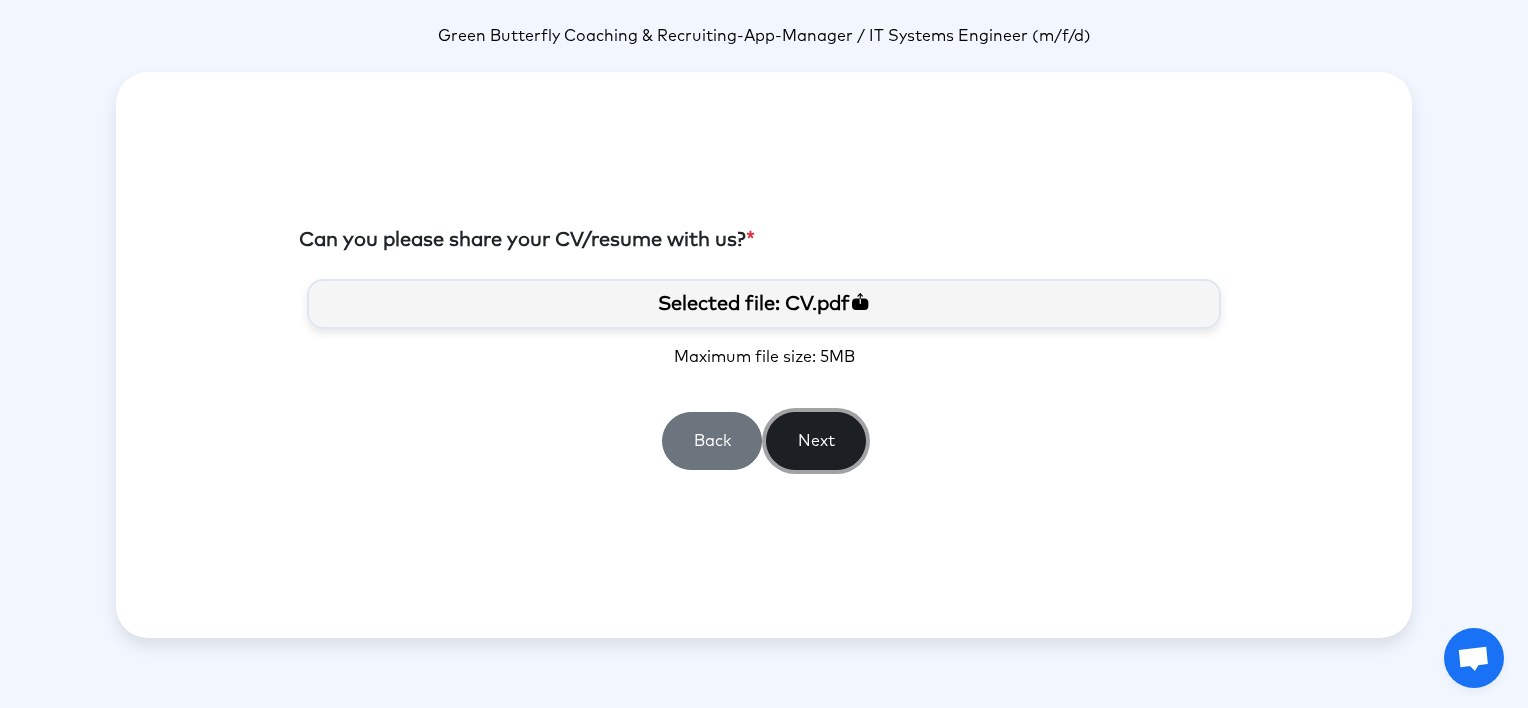 click on "Next" at bounding box center (816, 441) 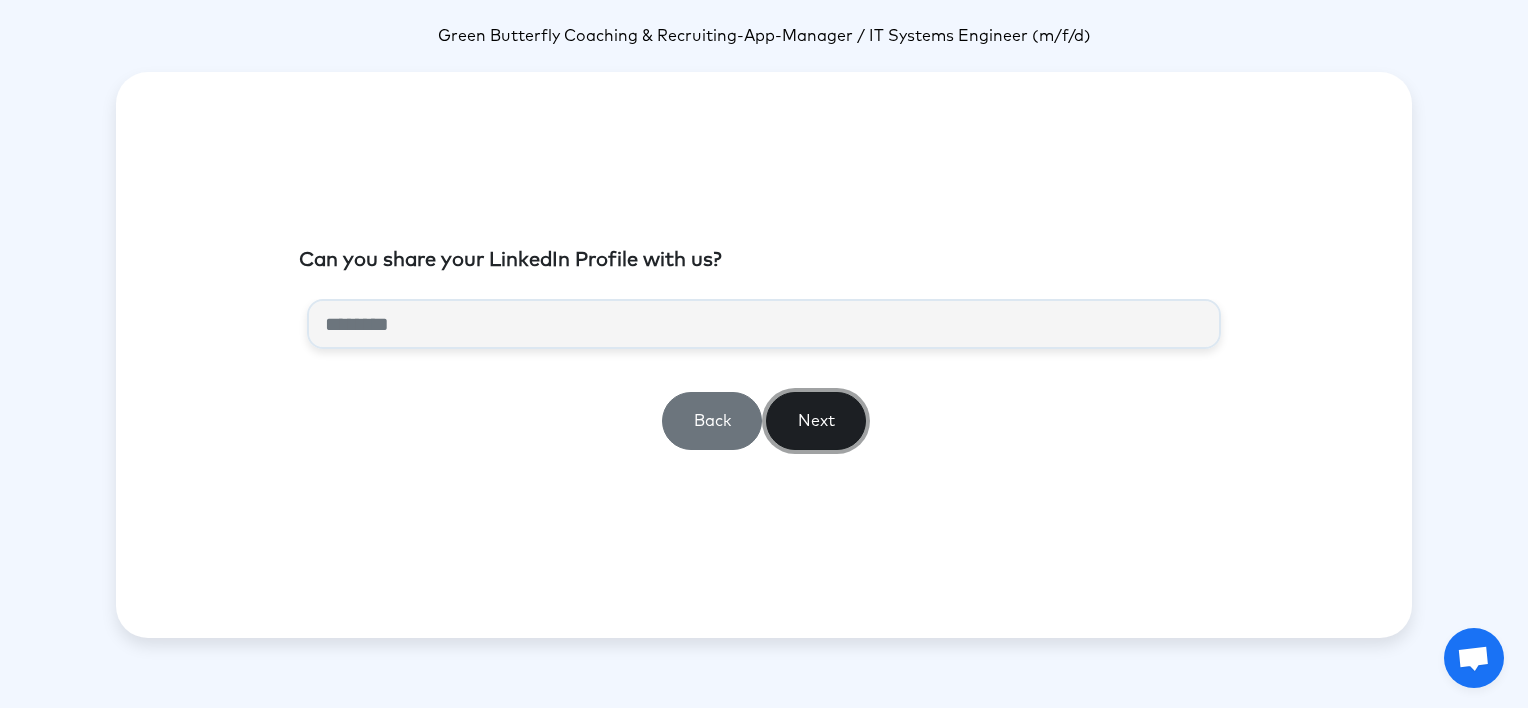 click on "Next" at bounding box center (816, 421) 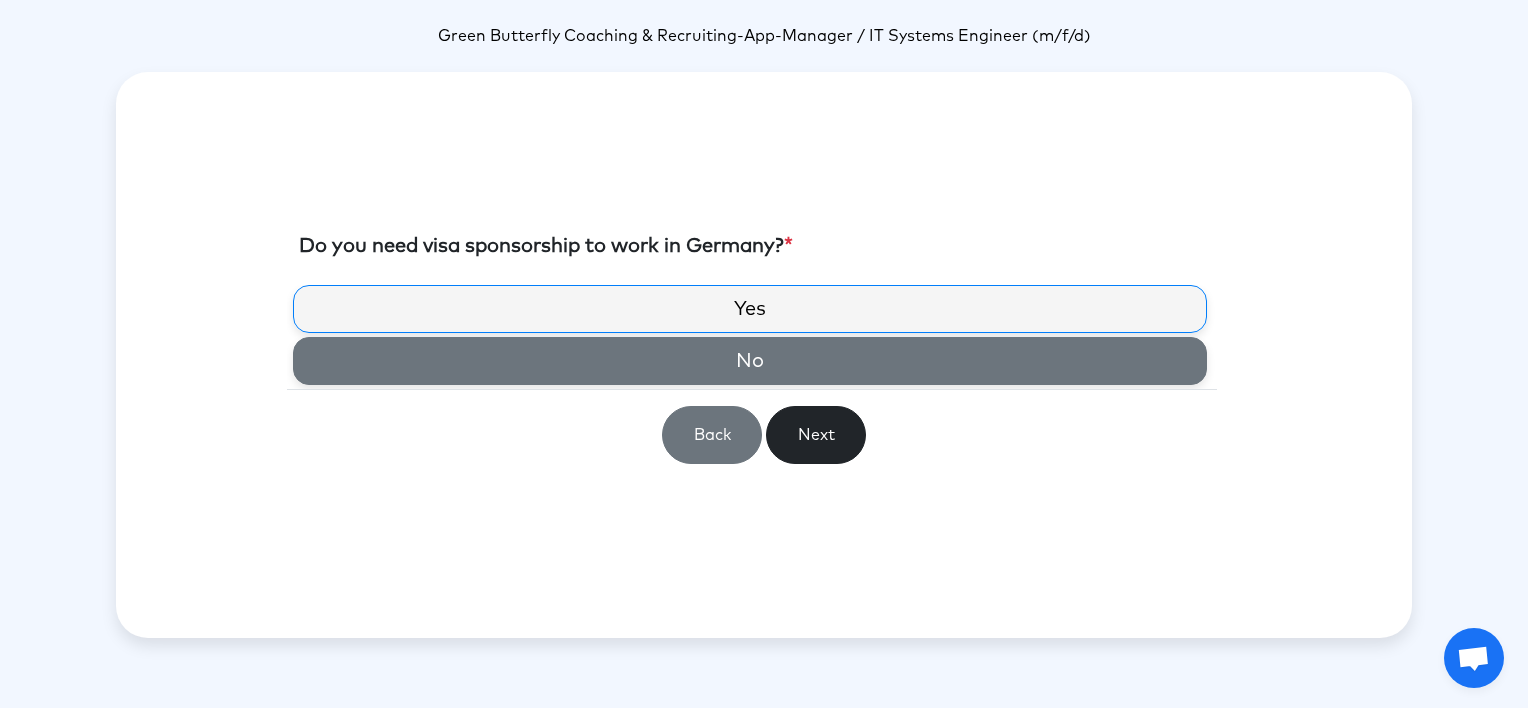 click on "No" at bounding box center [750, 361] 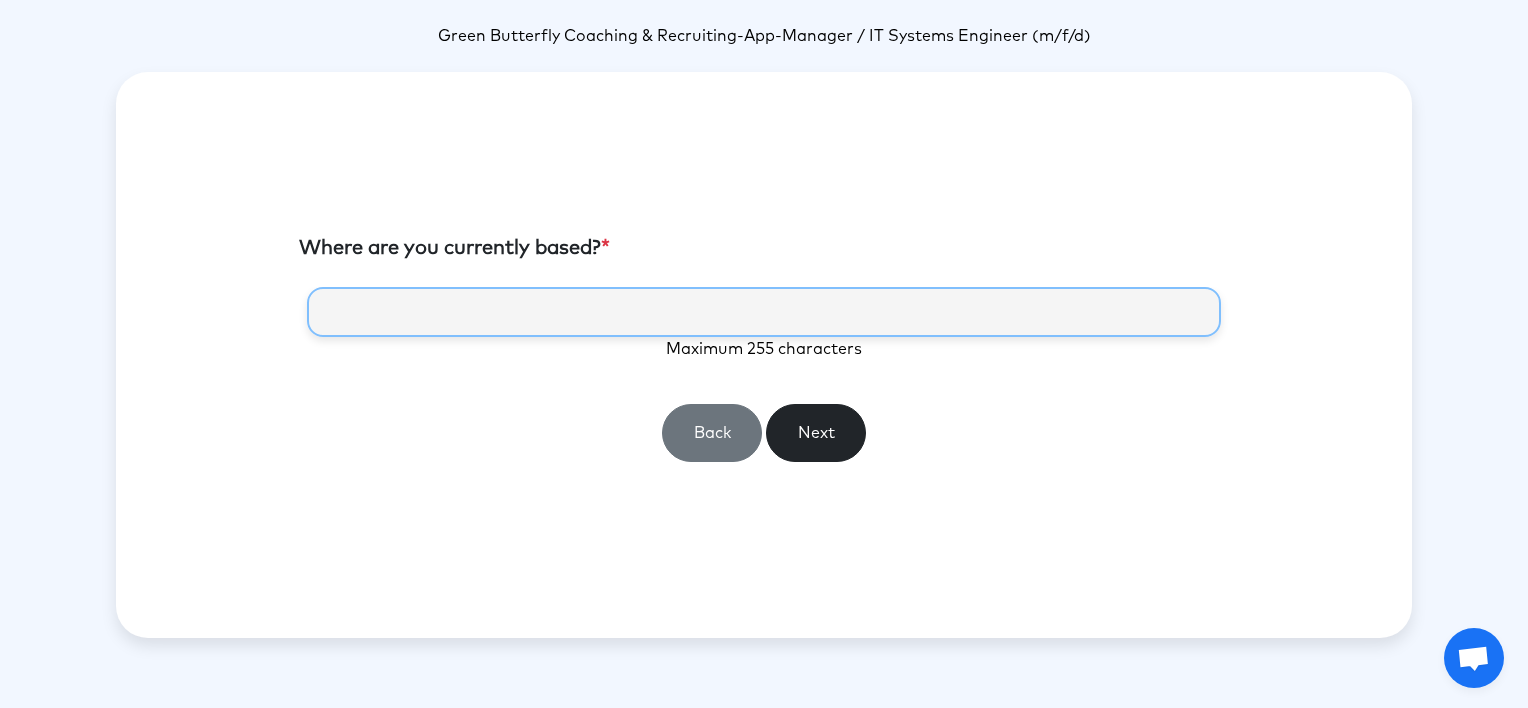 click at bounding box center (764, 312) 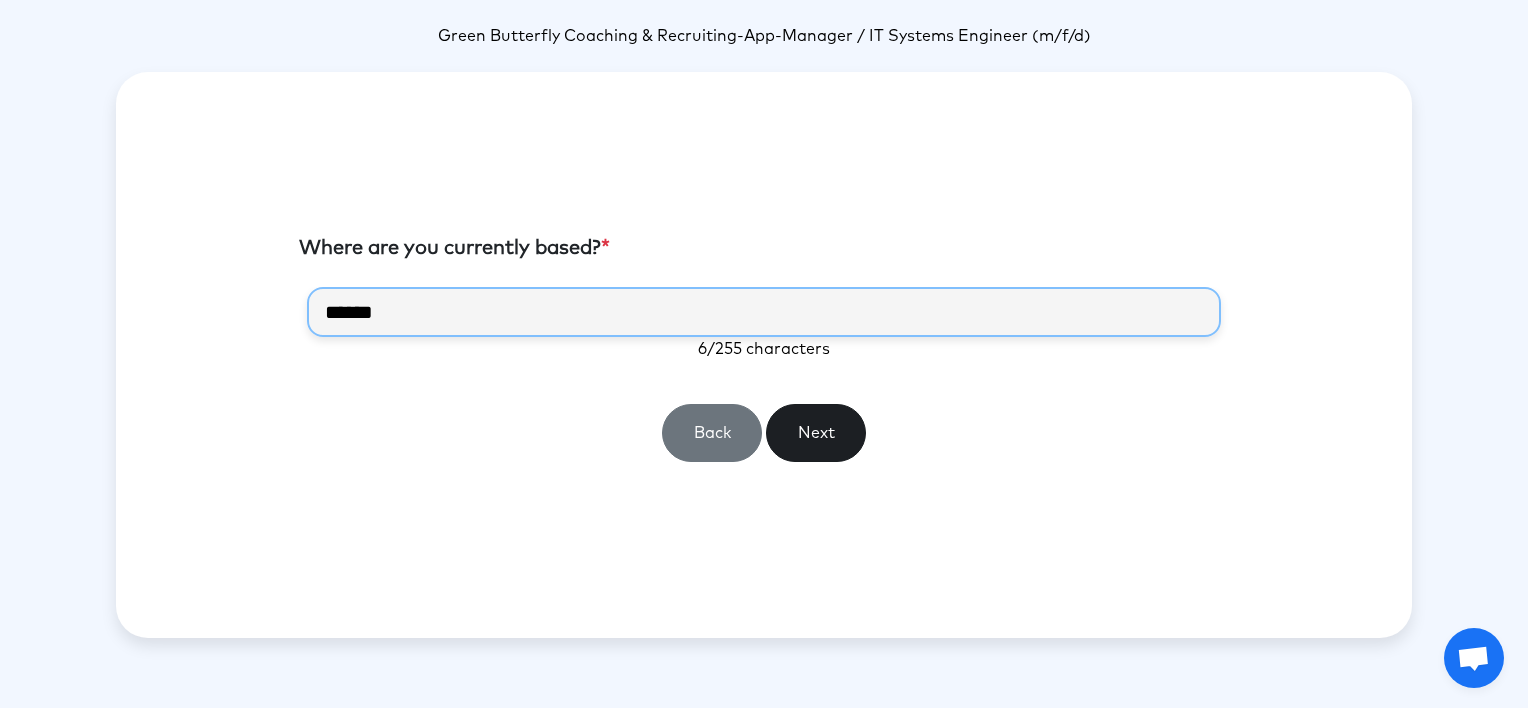type on "******" 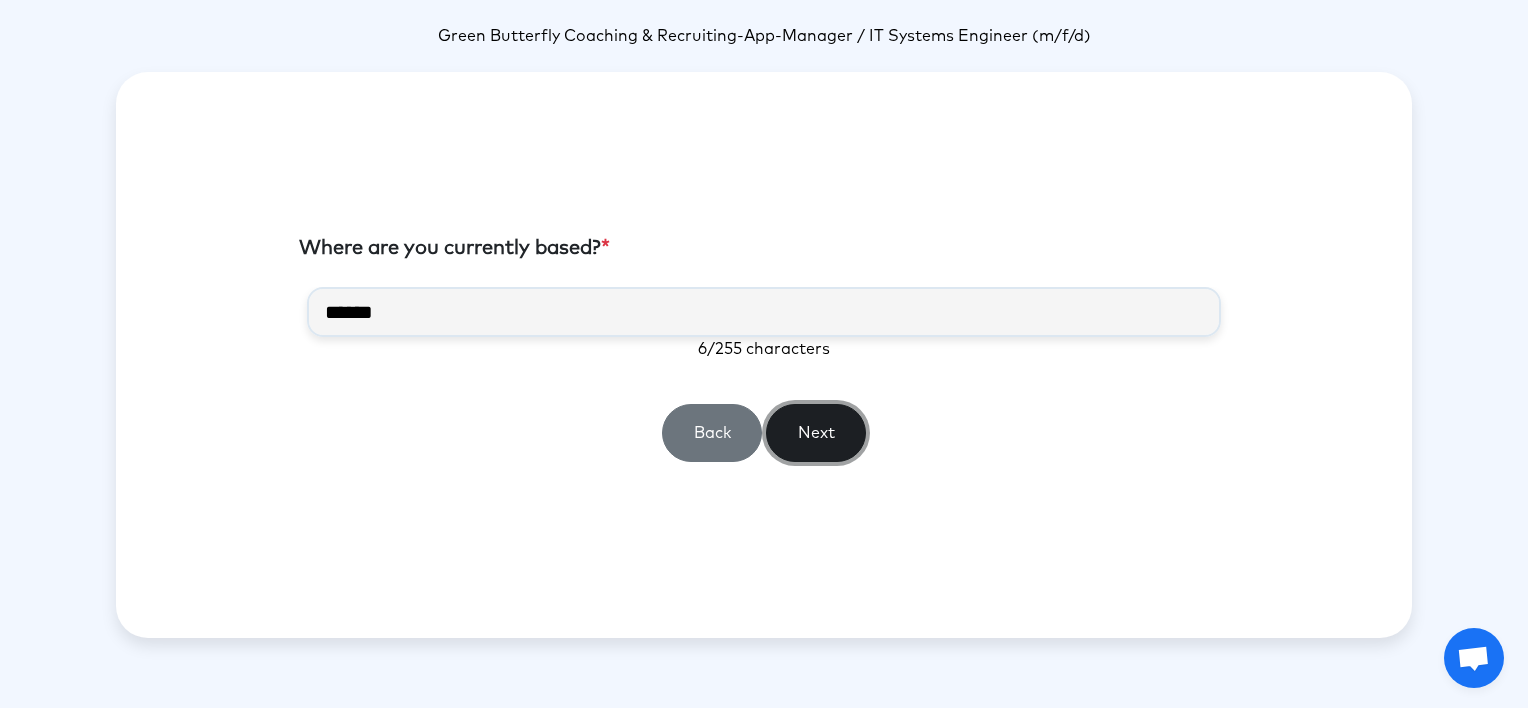 click on "Next" at bounding box center (816, 433) 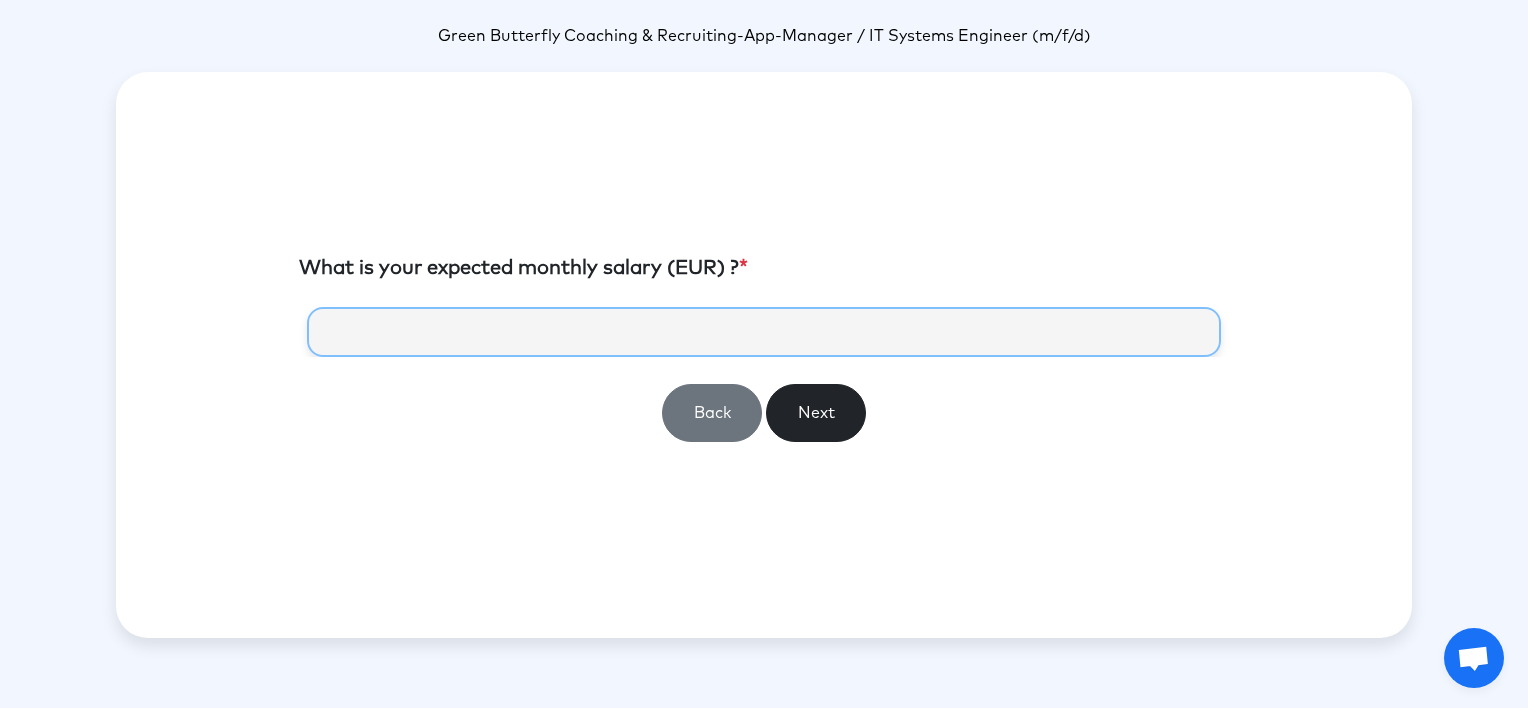 click at bounding box center (764, 332) 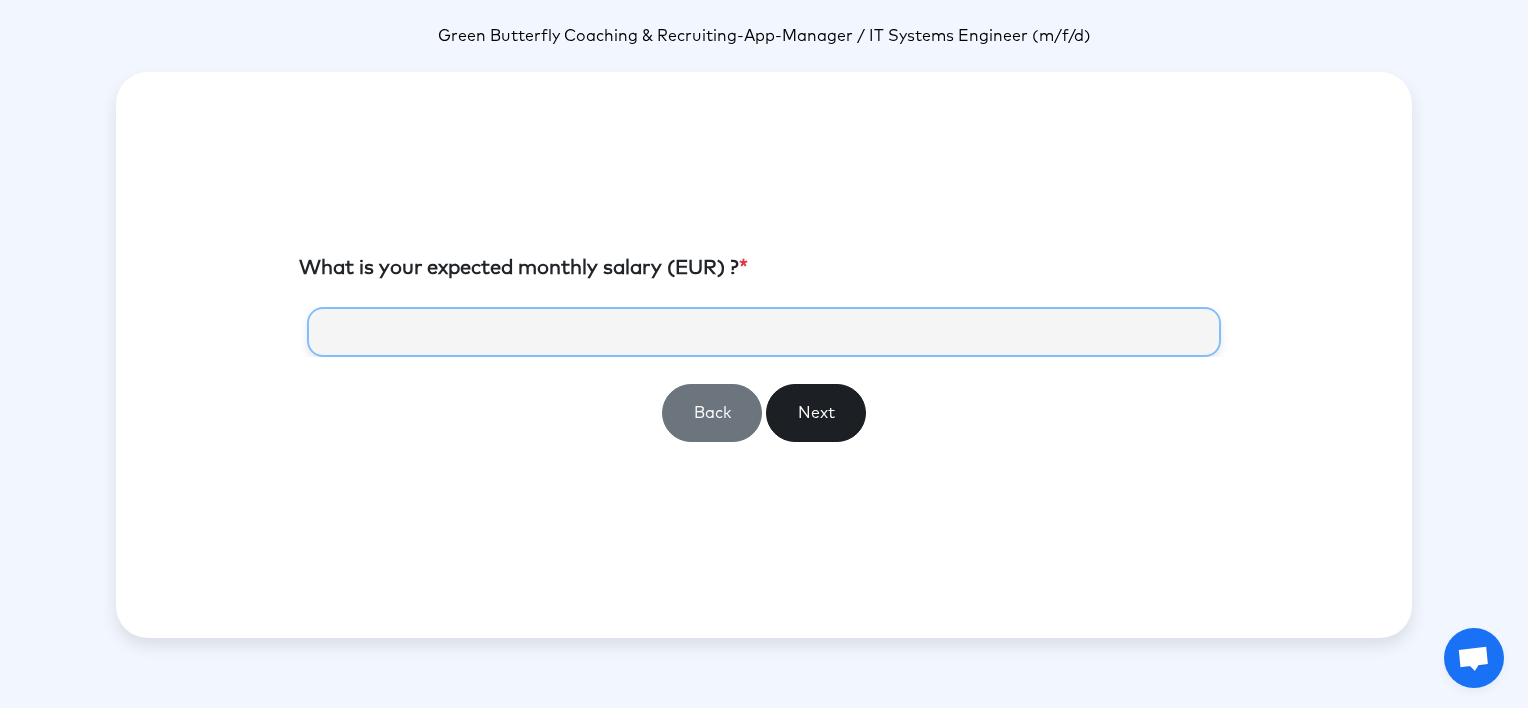 type on "*****" 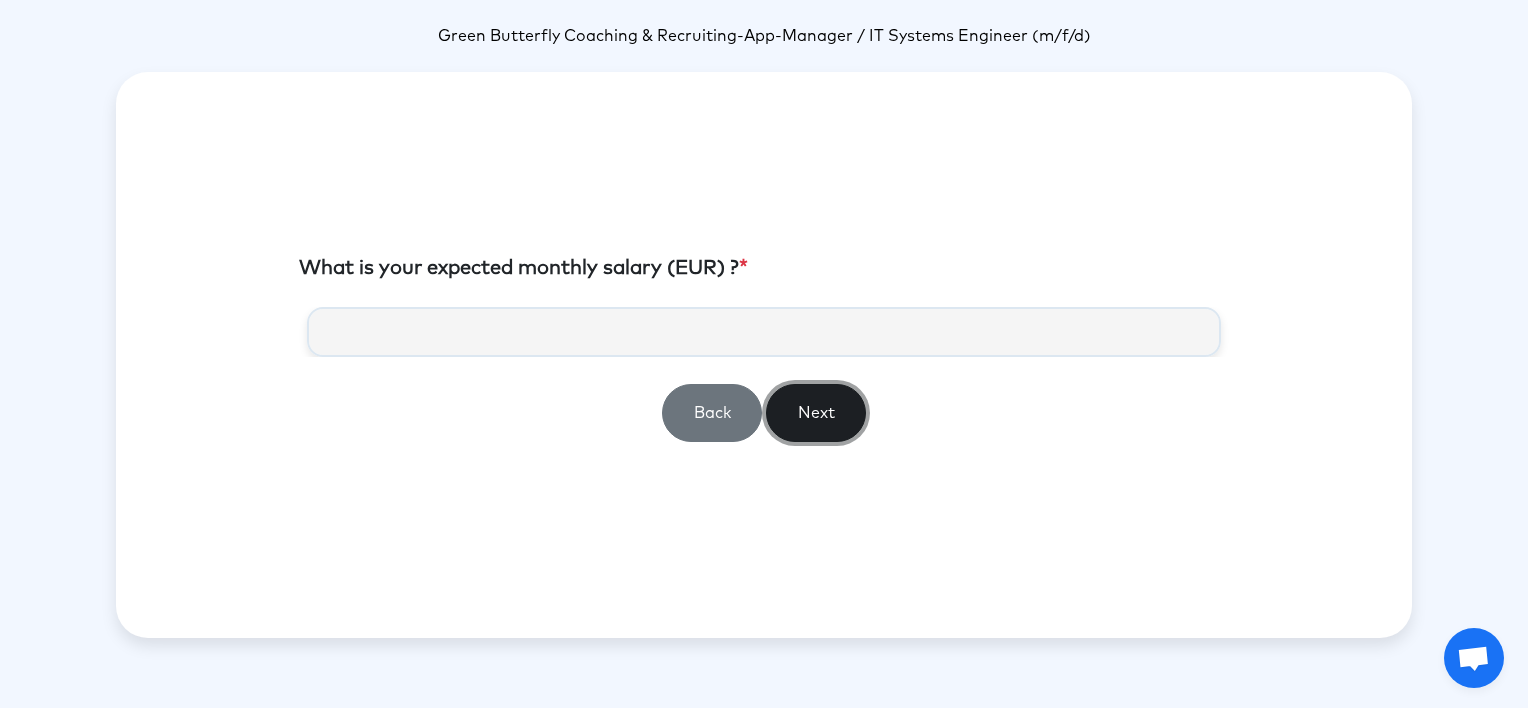 click on "Next" at bounding box center [816, 413] 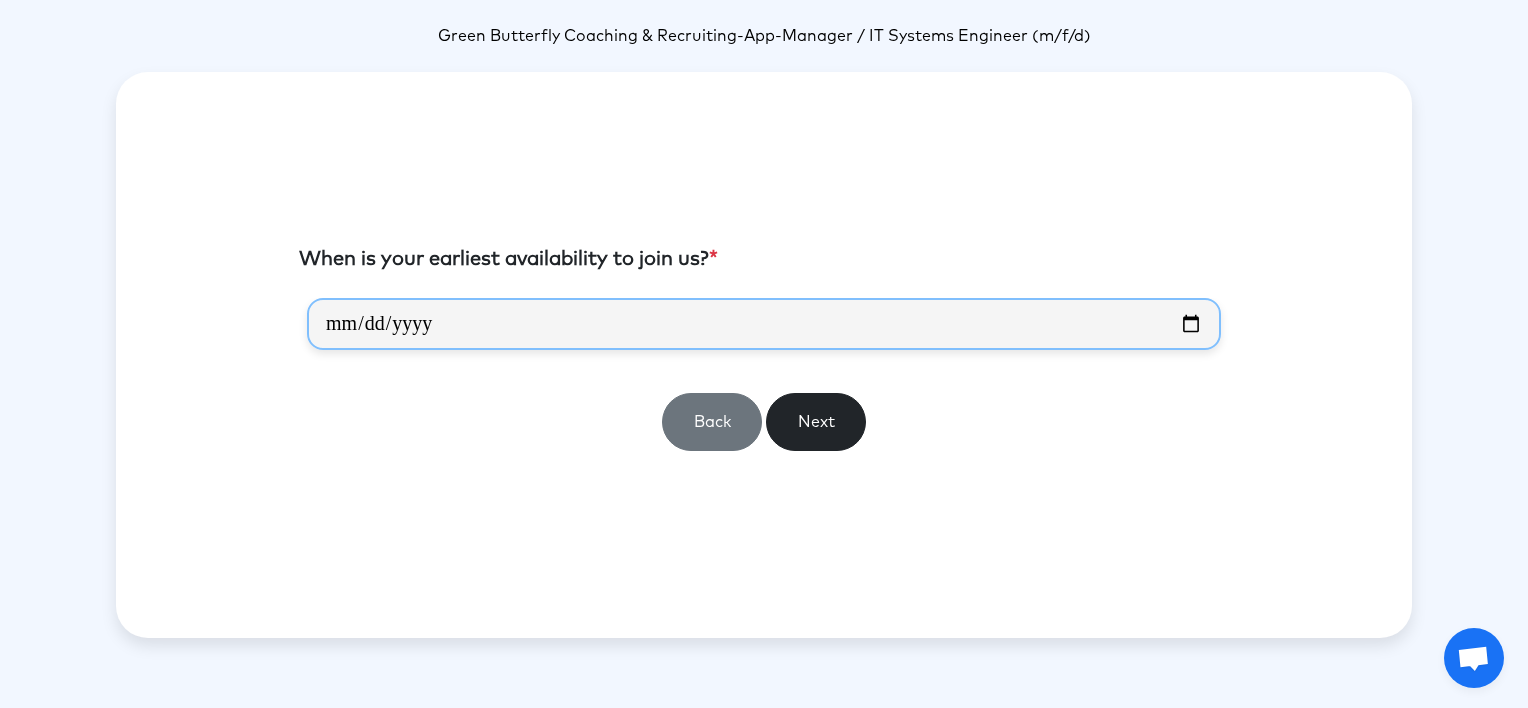 click at bounding box center [764, 324] 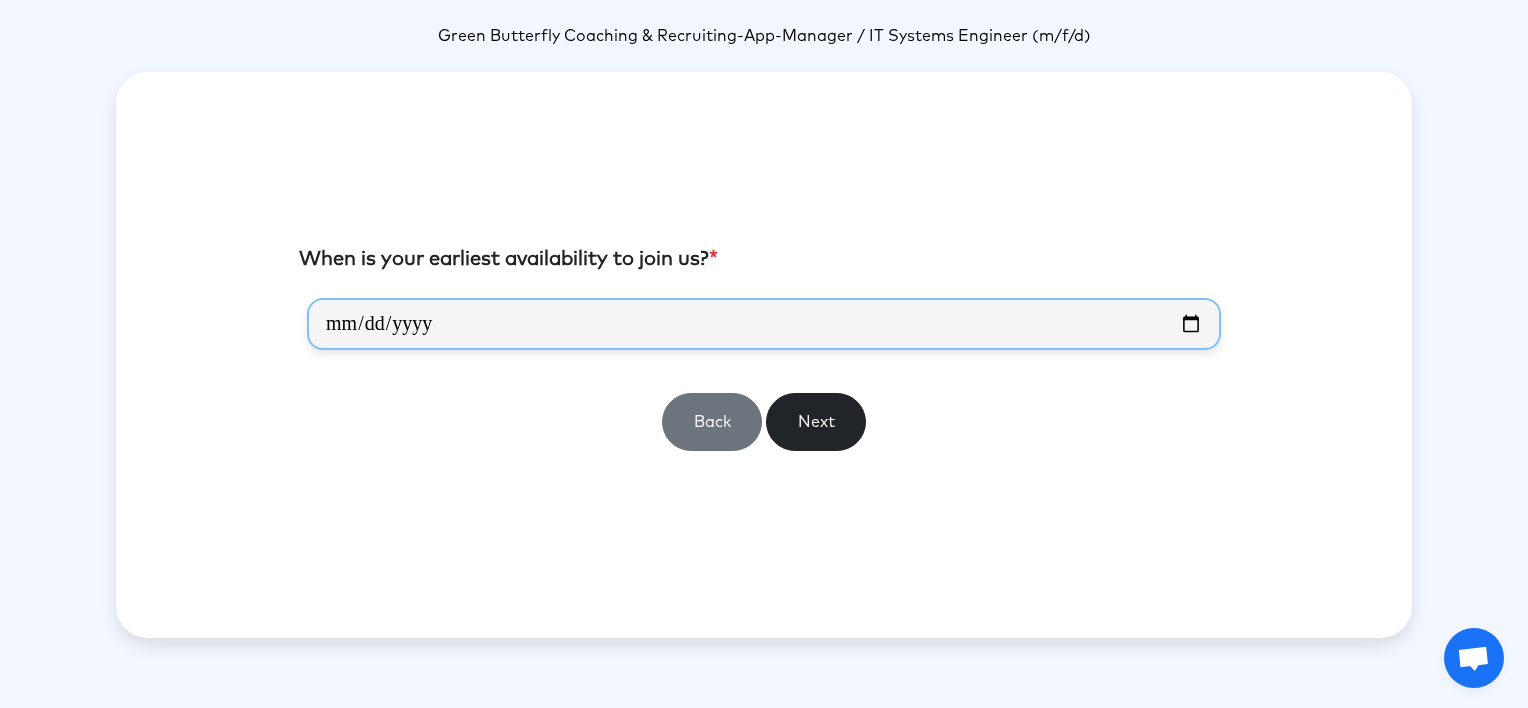 click at bounding box center (764, 324) 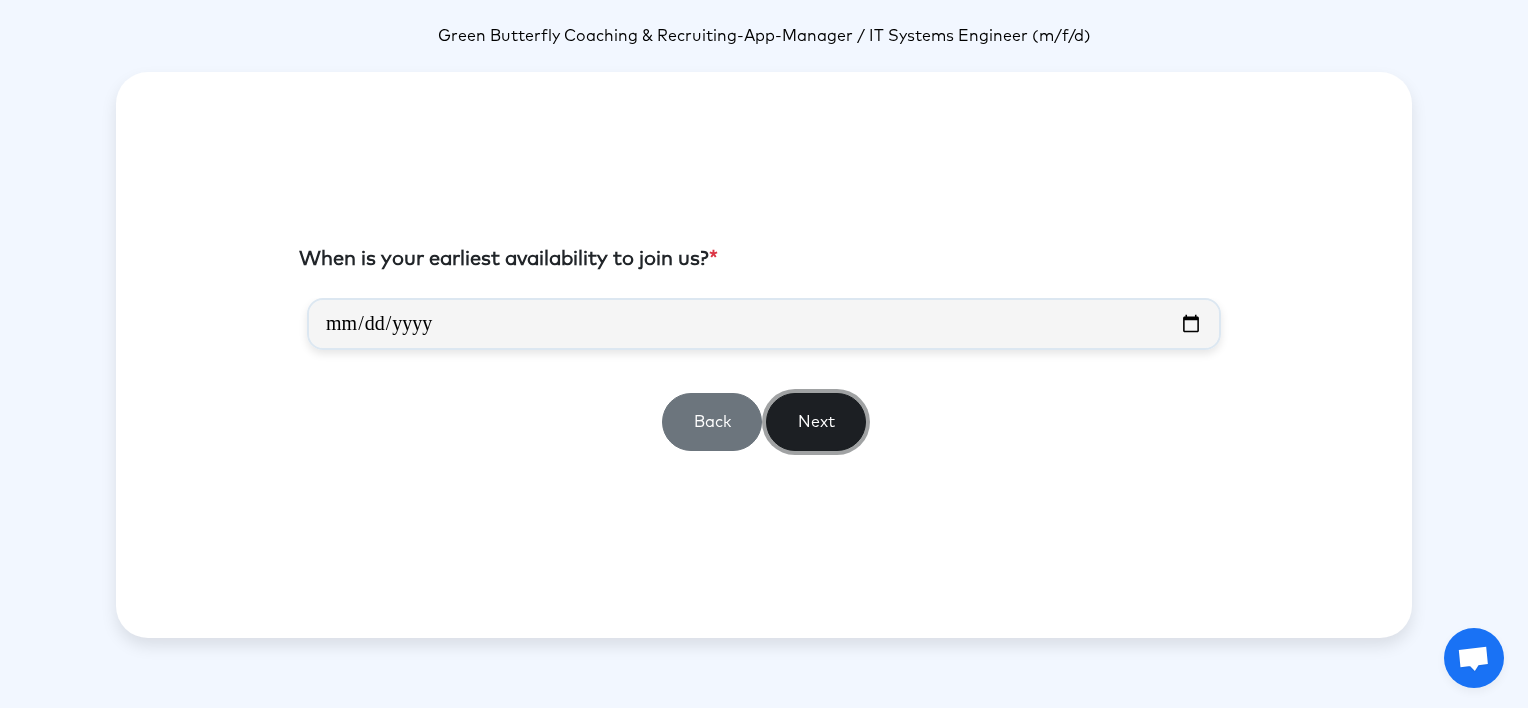 click on "Next" at bounding box center [816, 422] 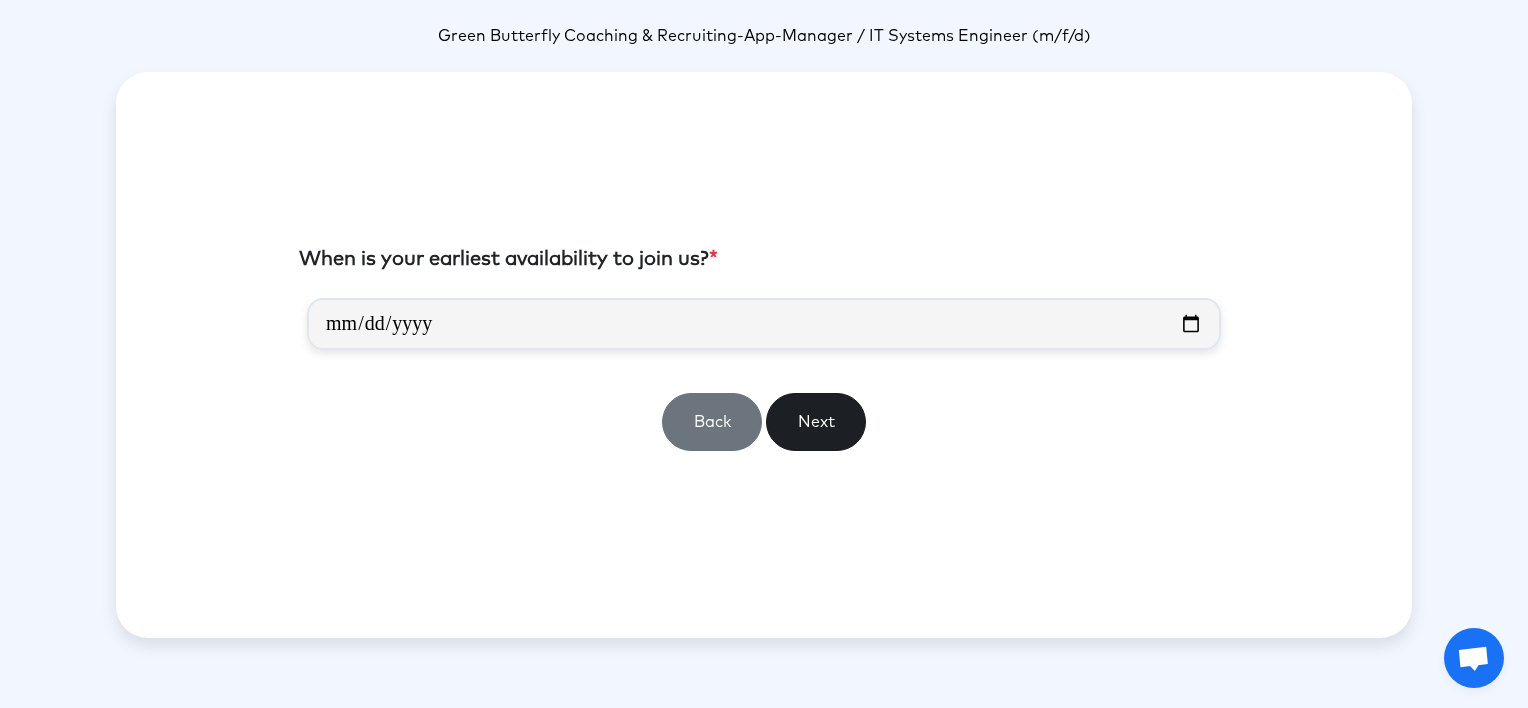 click on "Back   Next" at bounding box center (0, 0) 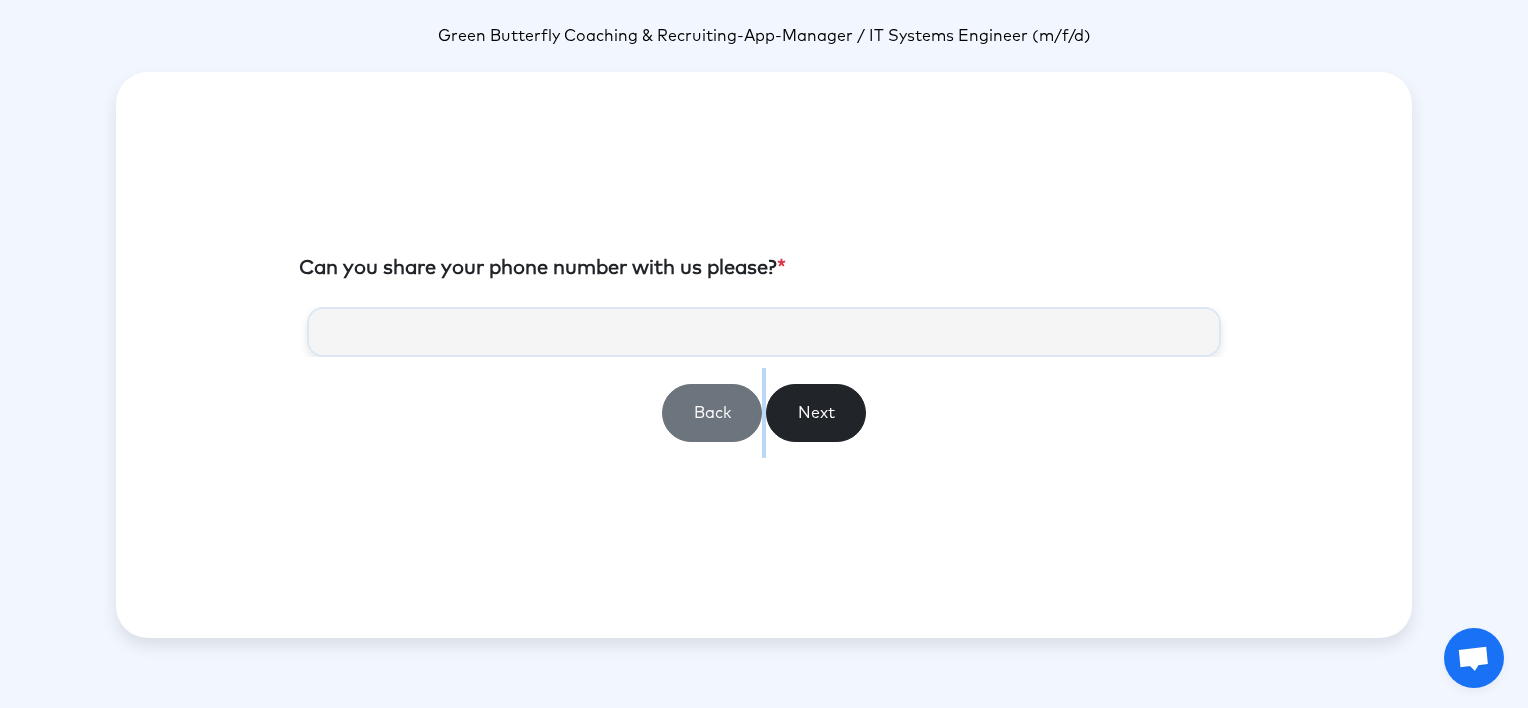 click on "Back   Next" at bounding box center (764, 382) 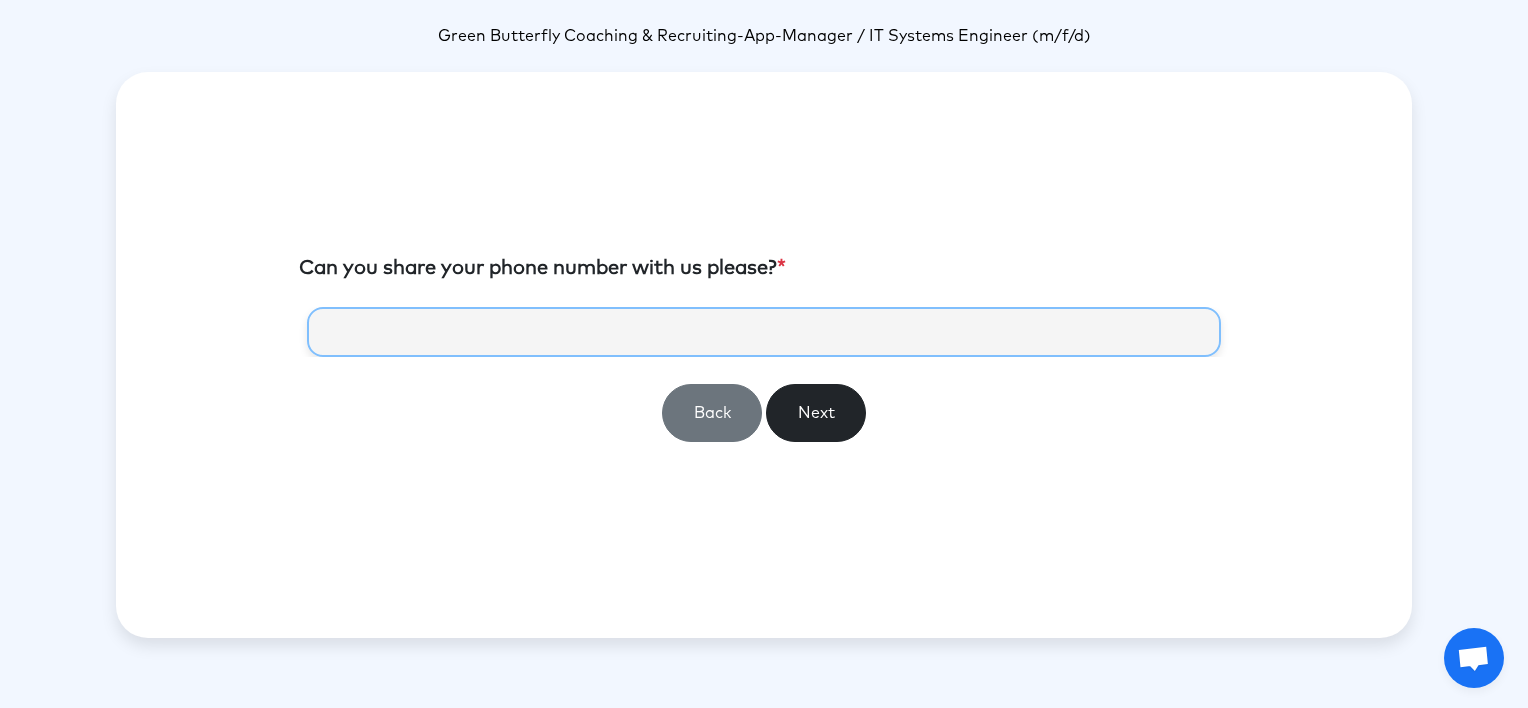 click at bounding box center (764, 332) 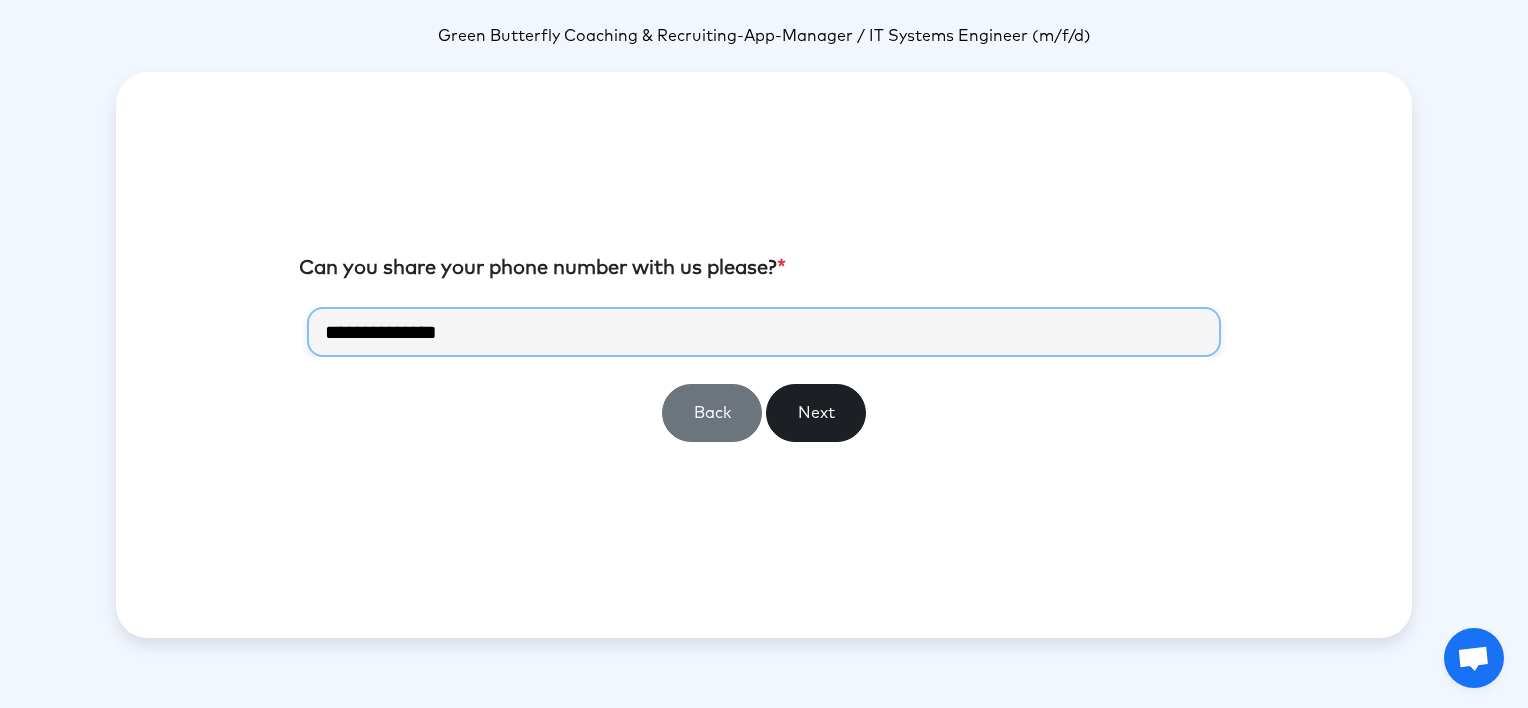 type on "**********" 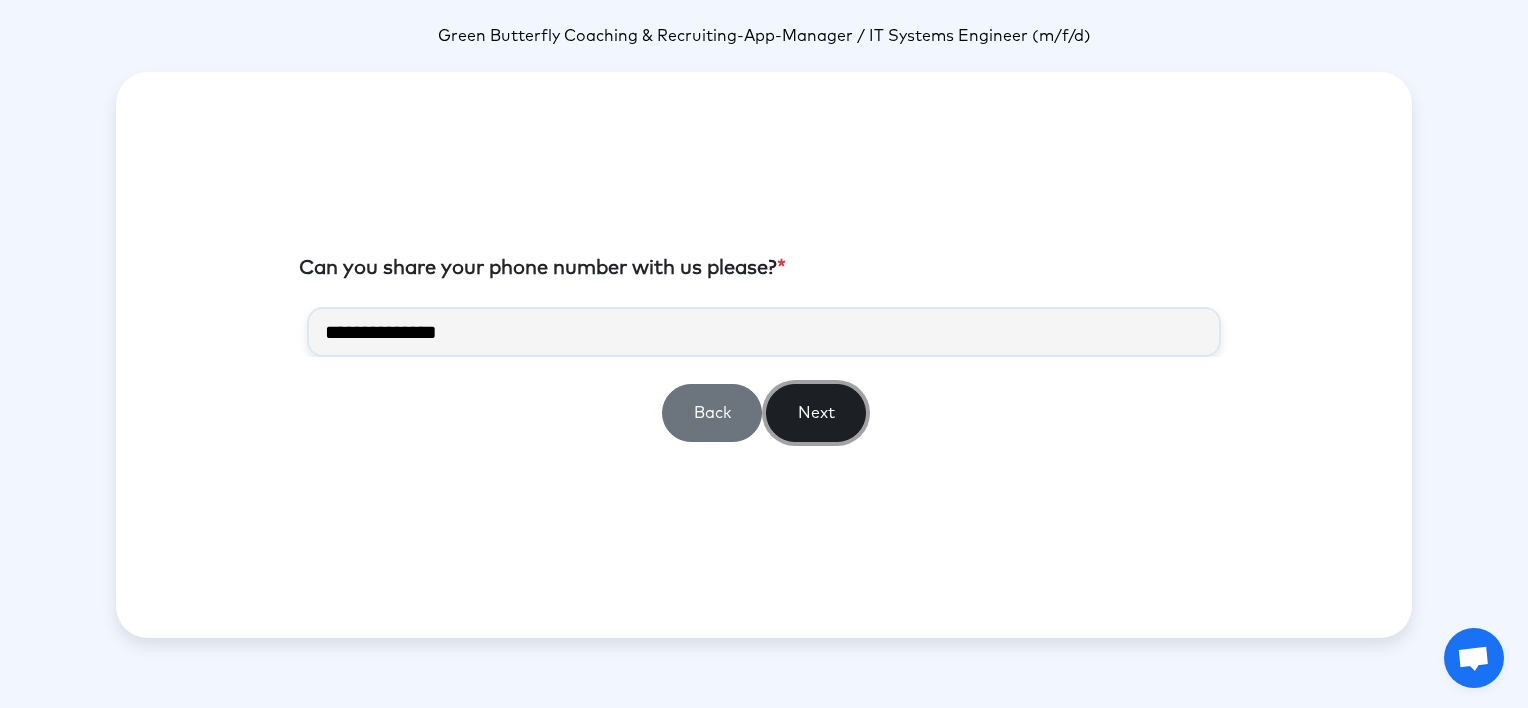 click on "Next" at bounding box center [816, 413] 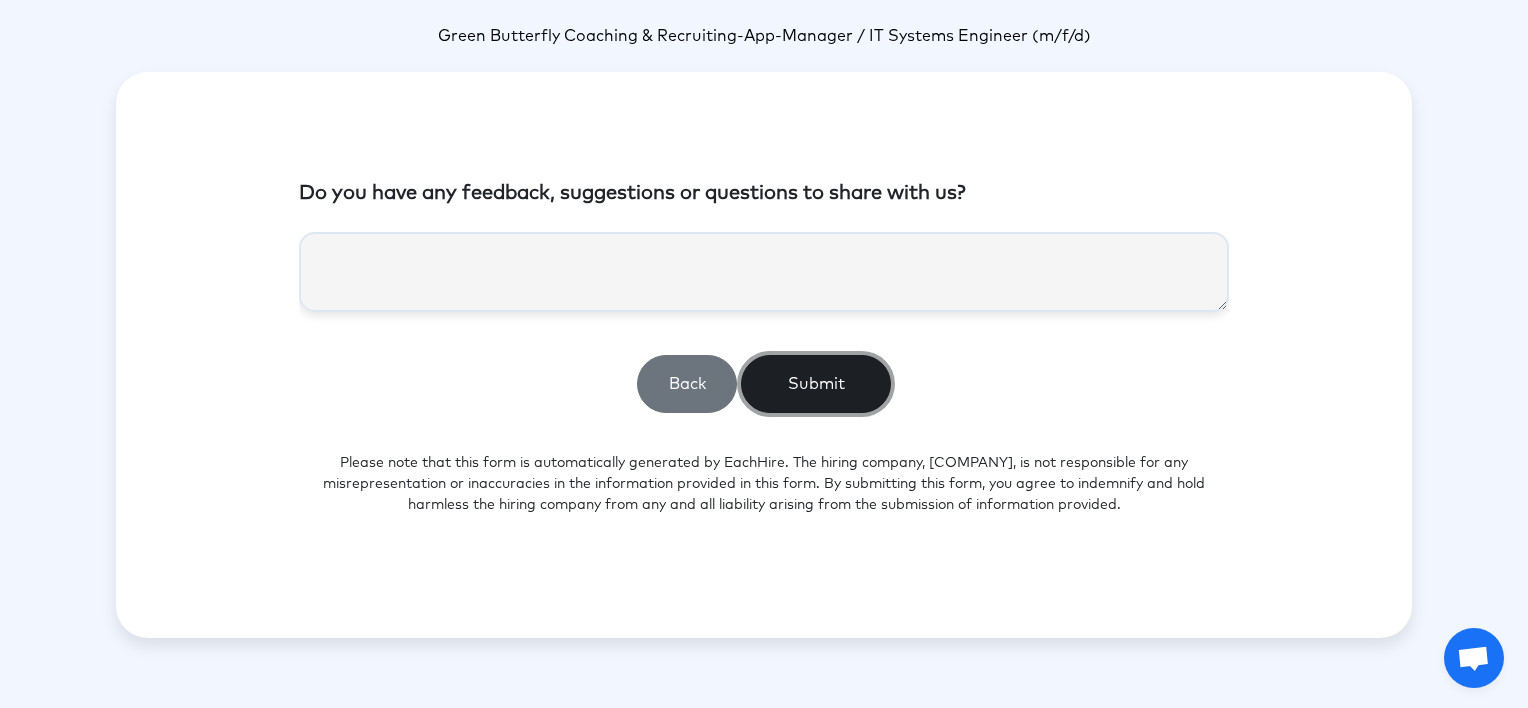 click on "Submit" at bounding box center [816, 384] 